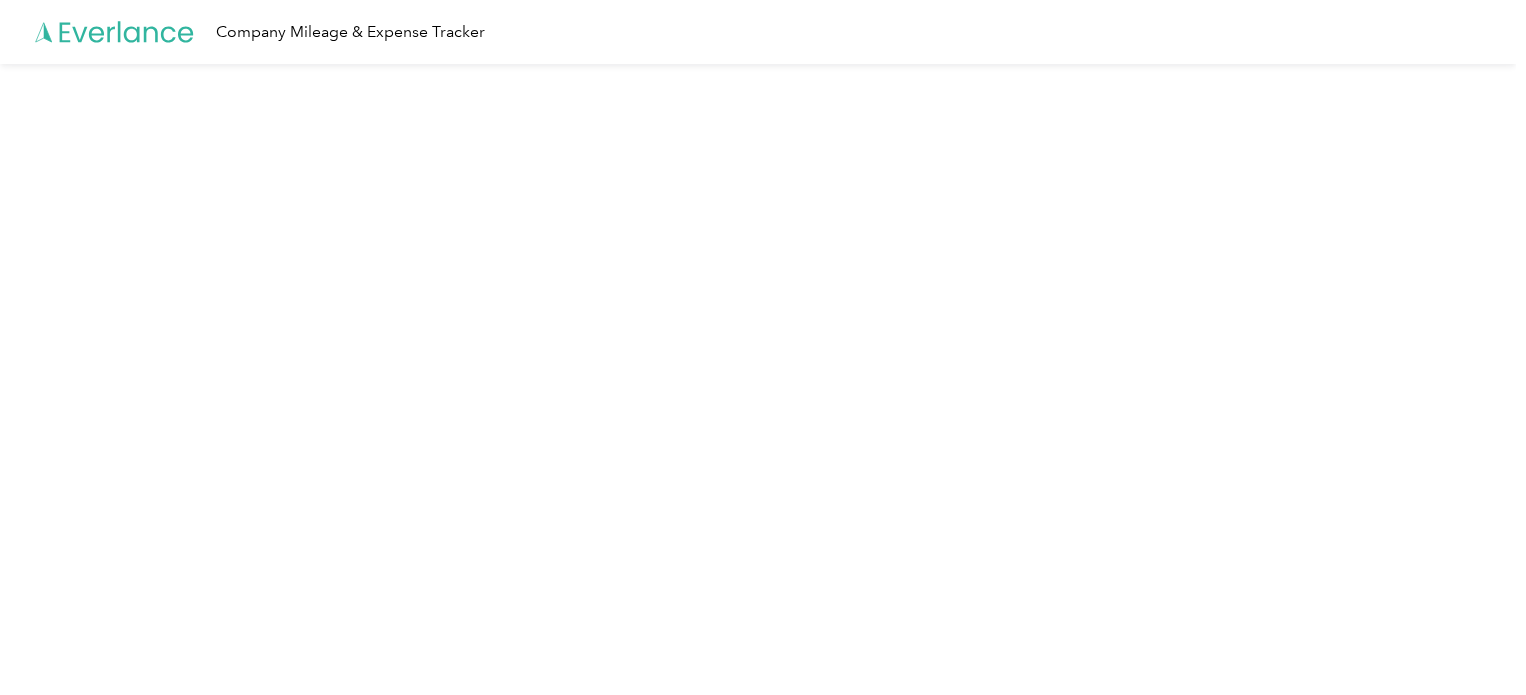 scroll, scrollTop: 0, scrollLeft: 0, axis: both 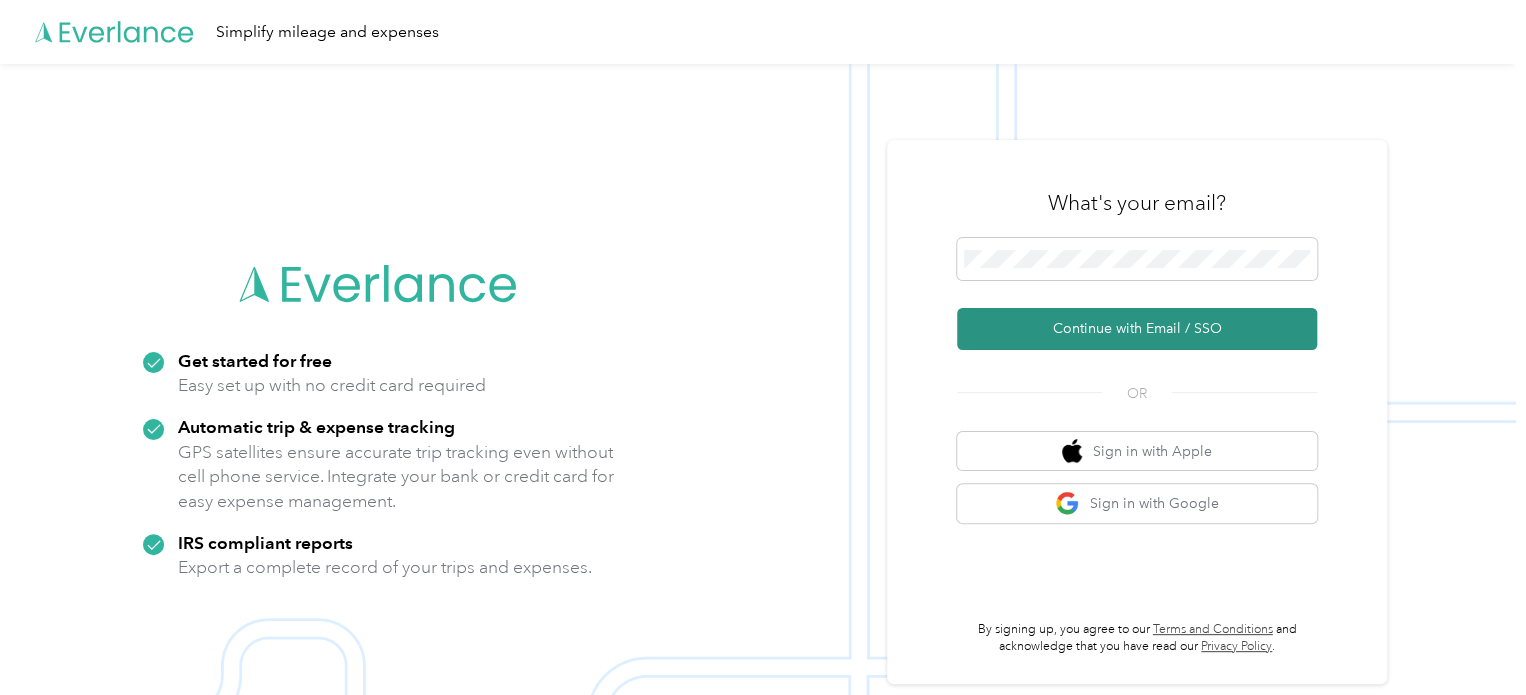 click on "Continue with Email / SSO" at bounding box center [1137, 329] 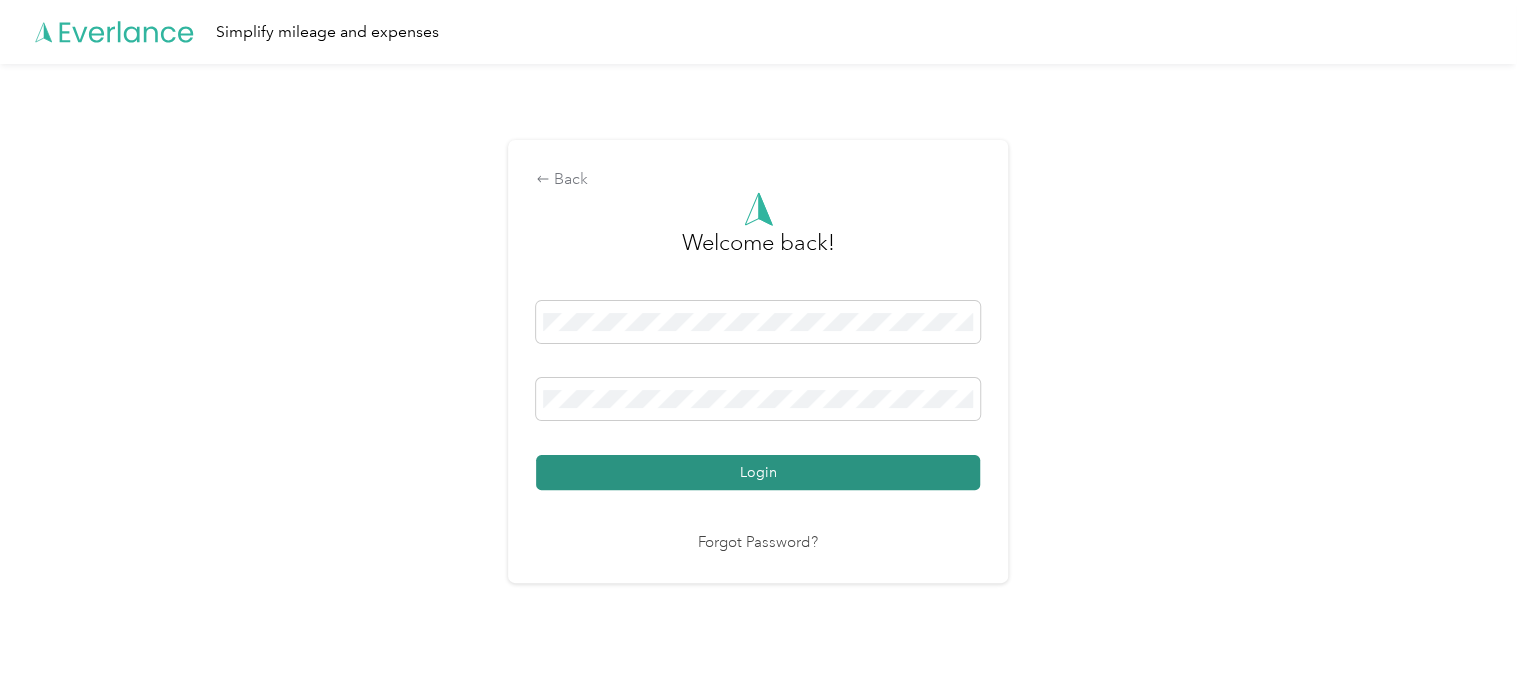 click on "Login" at bounding box center [758, 472] 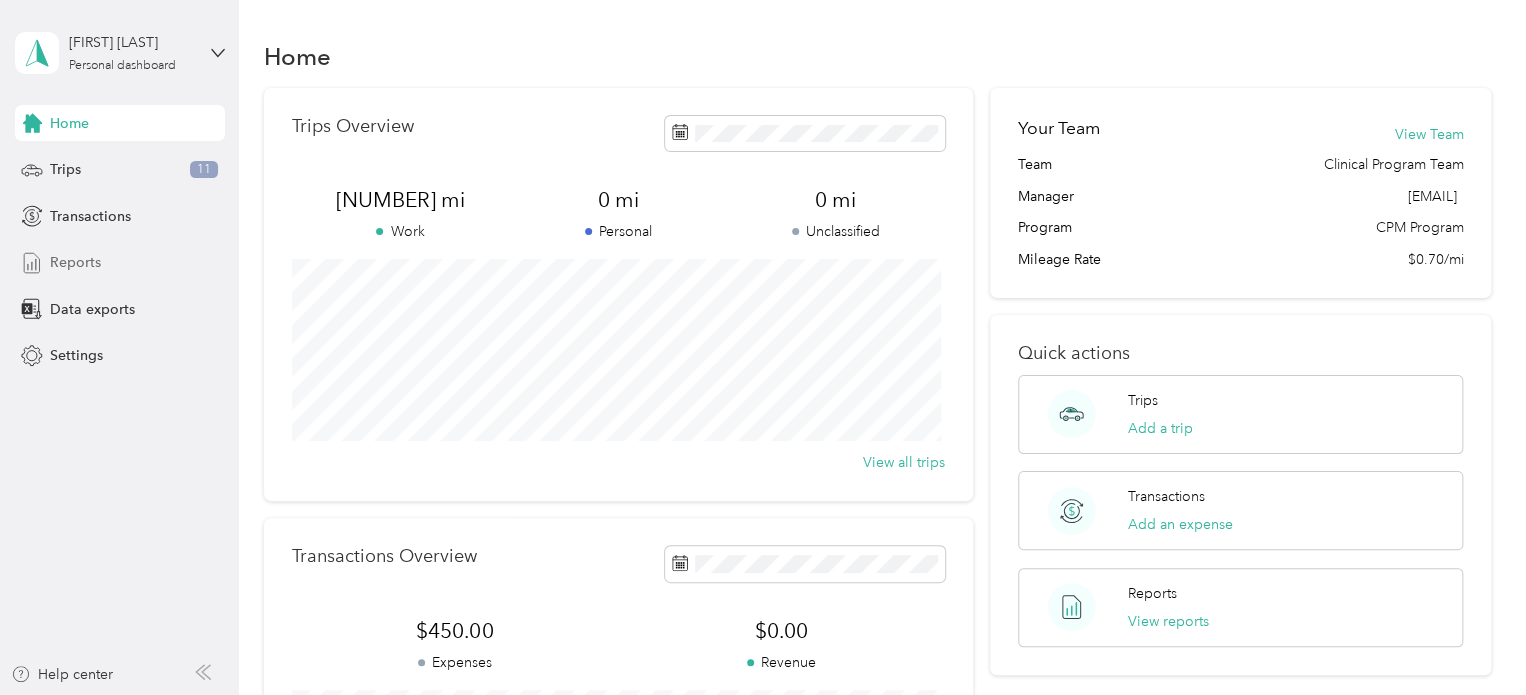 click on "Reports" at bounding box center (120, 263) 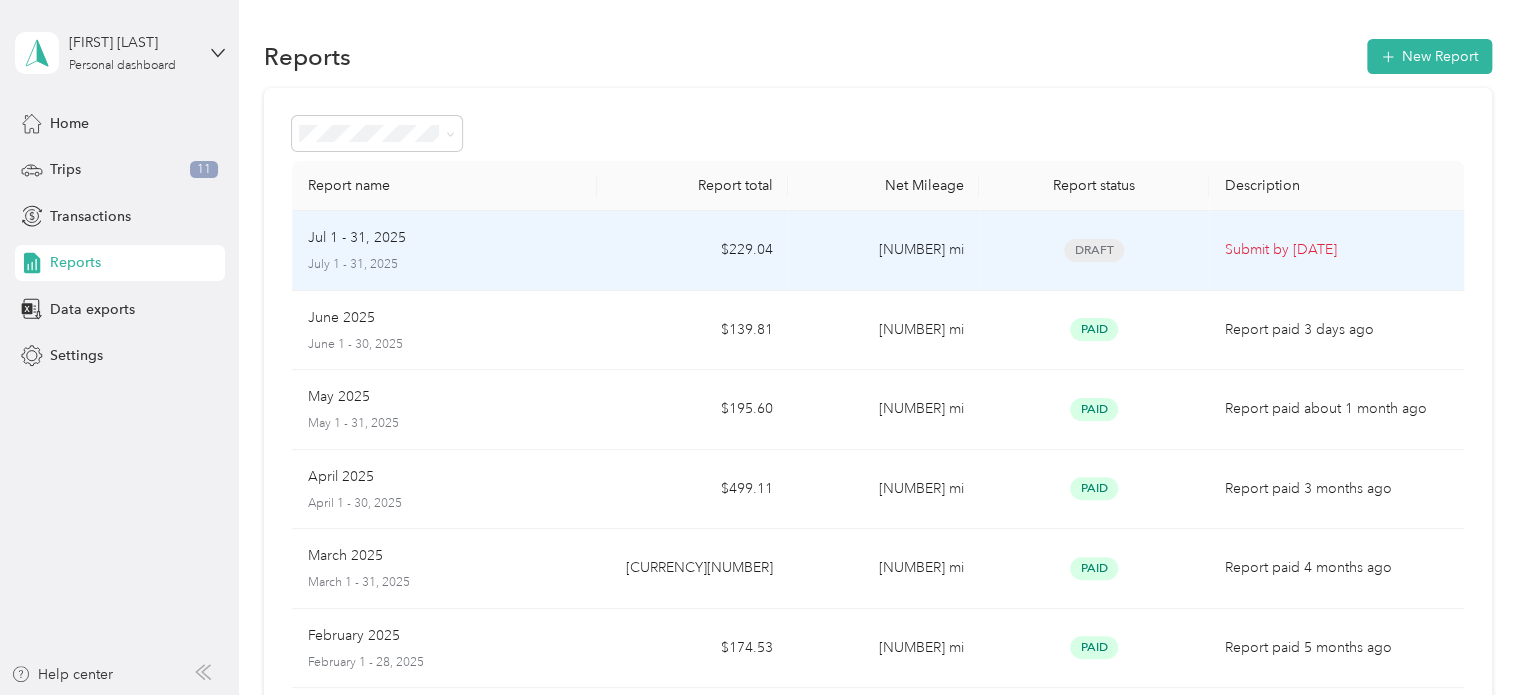 click on "Jul 1 - 31, 2025" at bounding box center [357, 238] 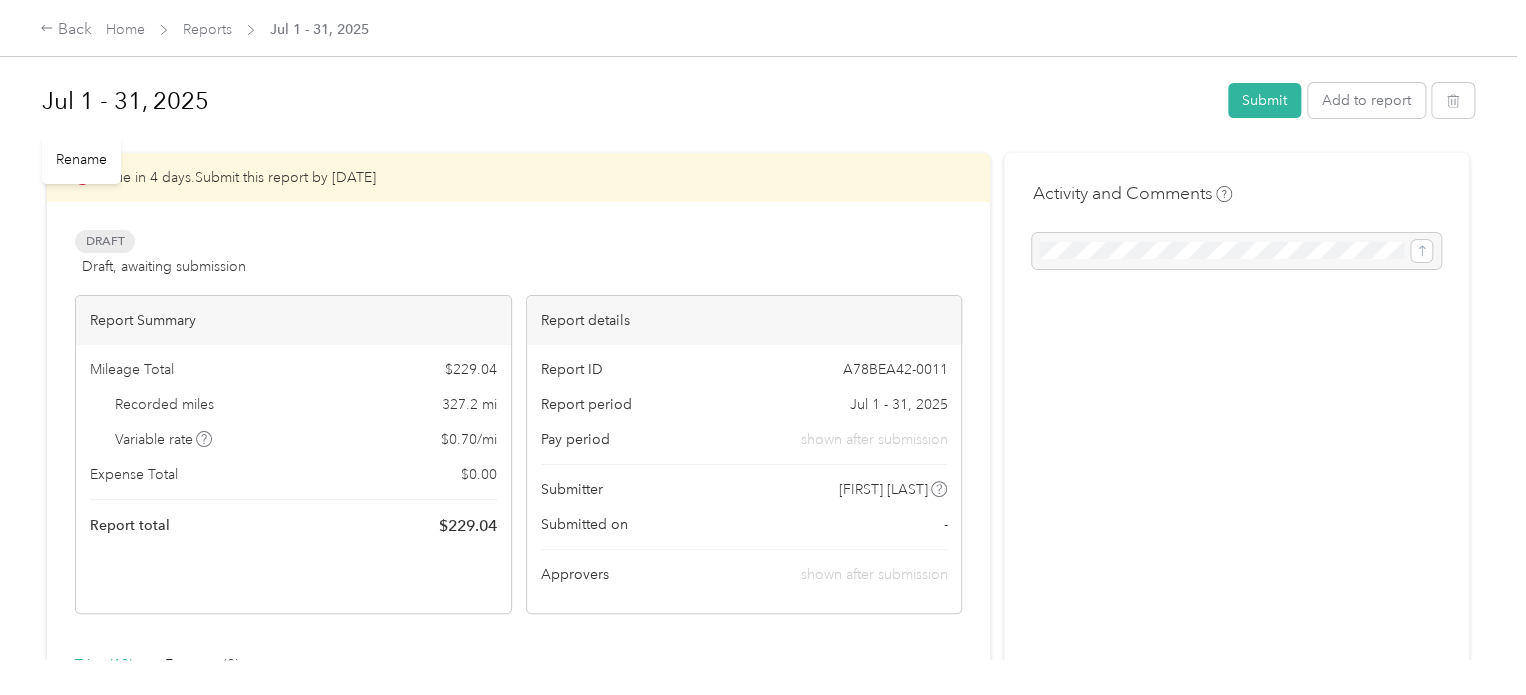 click on "Jul 1 - 31, 2025" at bounding box center [628, 101] 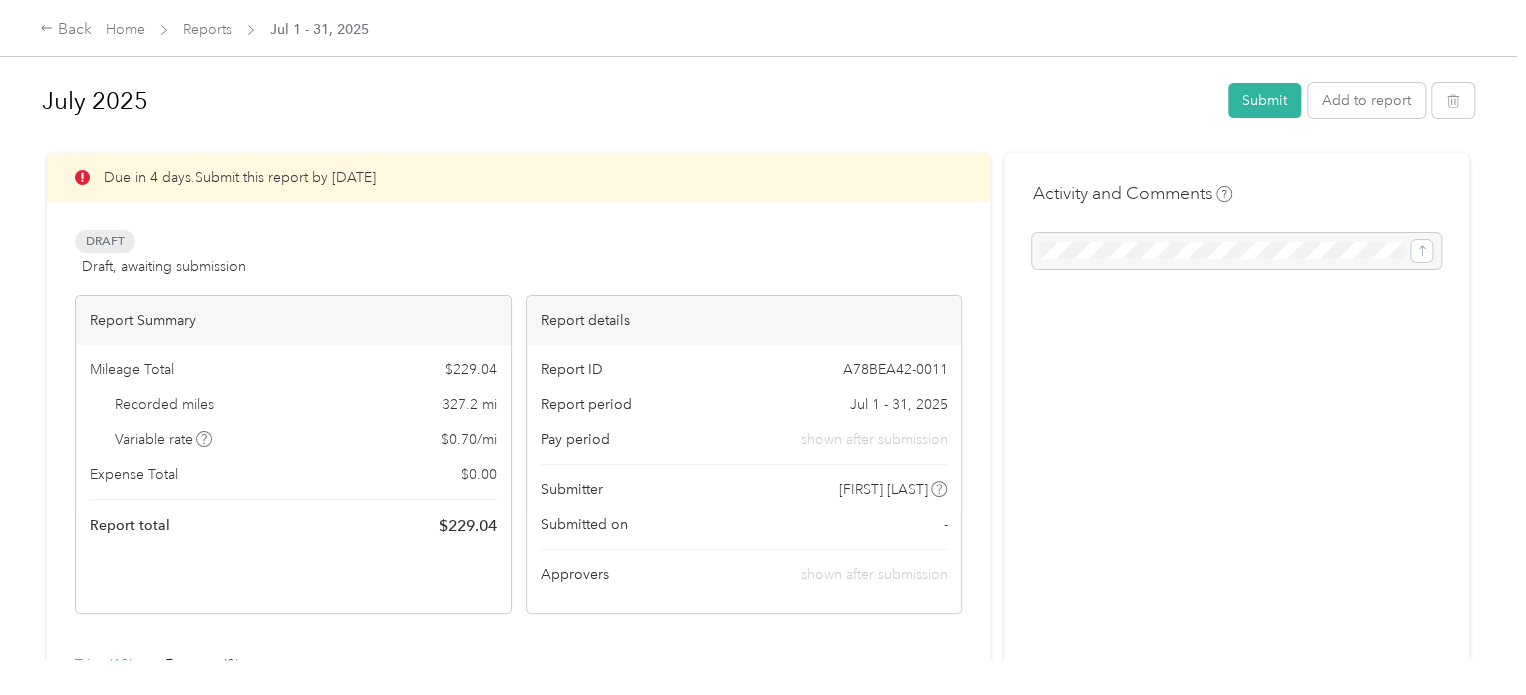 click on "[DATE] Submit Add to report Due in 4 days. Submit this report by [DATE] Draft Draft, awaiting submission View activity & comments Report Summary Mileage Total $ 229.04 Recorded miles 327.2 mi Variable rate $ 0.70 / mi Expense Total $ 0.00 Report total $ 229.04 Report details Report ID A78BEA42-0011 Report period Jul 1 - 31, 2025 Pay period shown after submission Submitter [FIRST] [LAST] Submitted on - Approvers shown after submission Trips (13) Expense (0) Miles Trip Date Value Location Track Method Purpose Notes Tags 17.8 7-31-2025 $12.46 08:50 am [CITY] 08:50 am Home Manual Angels Foster Family Network - 18.1 7-31-2025 $12.67 08:50 am Home 08:50 am [CITY] Manual Angels Foster Family Network - 21.1 7-29-2025 $14.77 08:49 am [CITY] 08:49 am Home Manual Angels Foster Family Network - 32.5 7-29-2025 $22.75 08:48 am [CITY] 08:48 am [CITY] Manual Angels Foster Family Network - 51.1 7-29-2025 $35.77 08:48 am Home 08:48 am [CITY] Manual Angels Foster Family Network -" at bounding box center (758, 330) 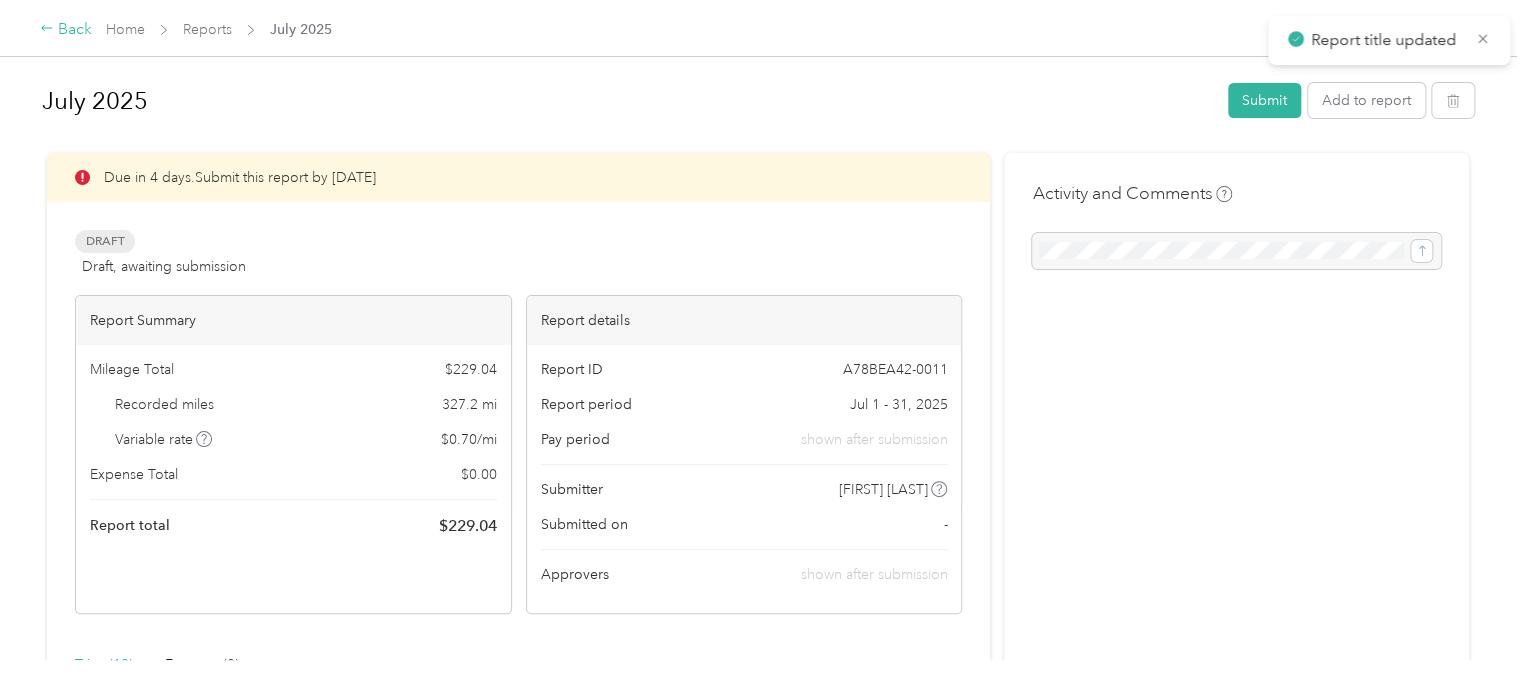click on "Back" at bounding box center [66, 30] 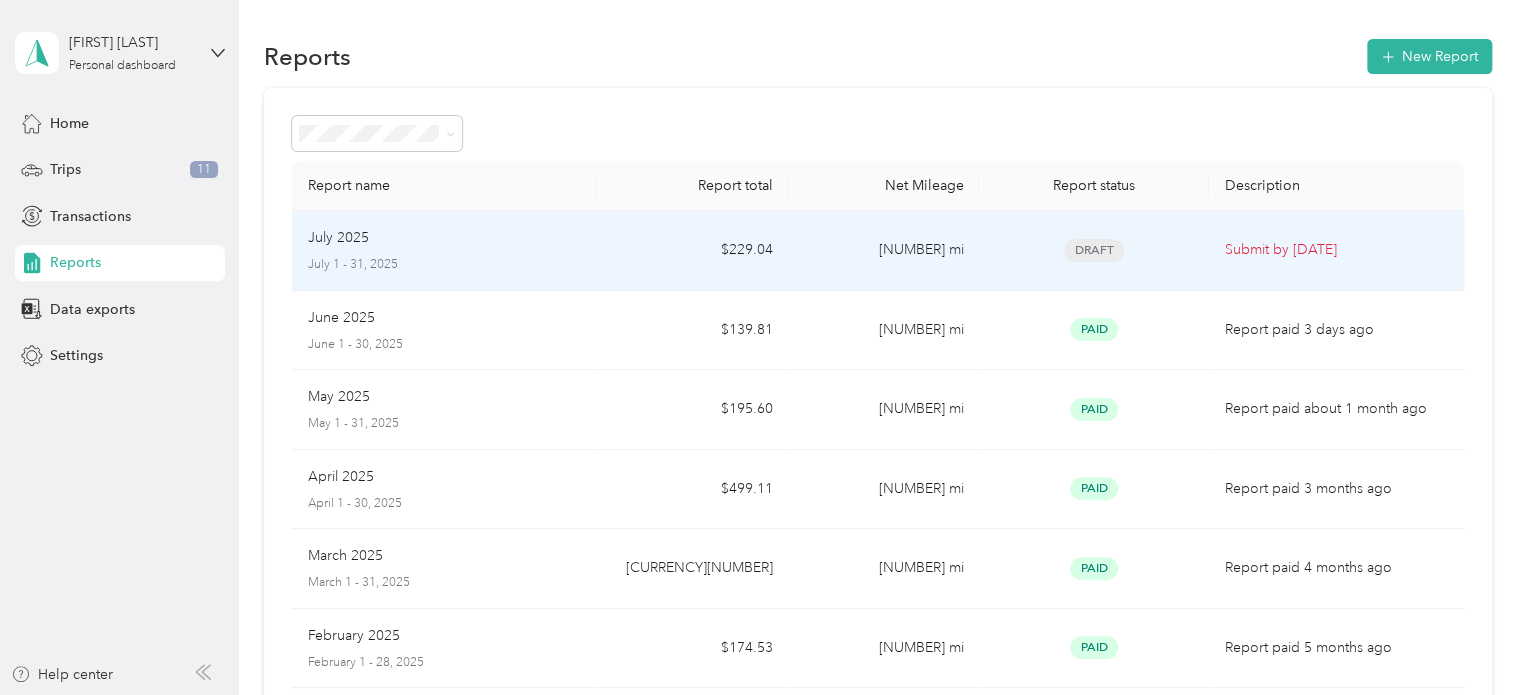 click on "[DATE] [DATE]" at bounding box center (445, 250) 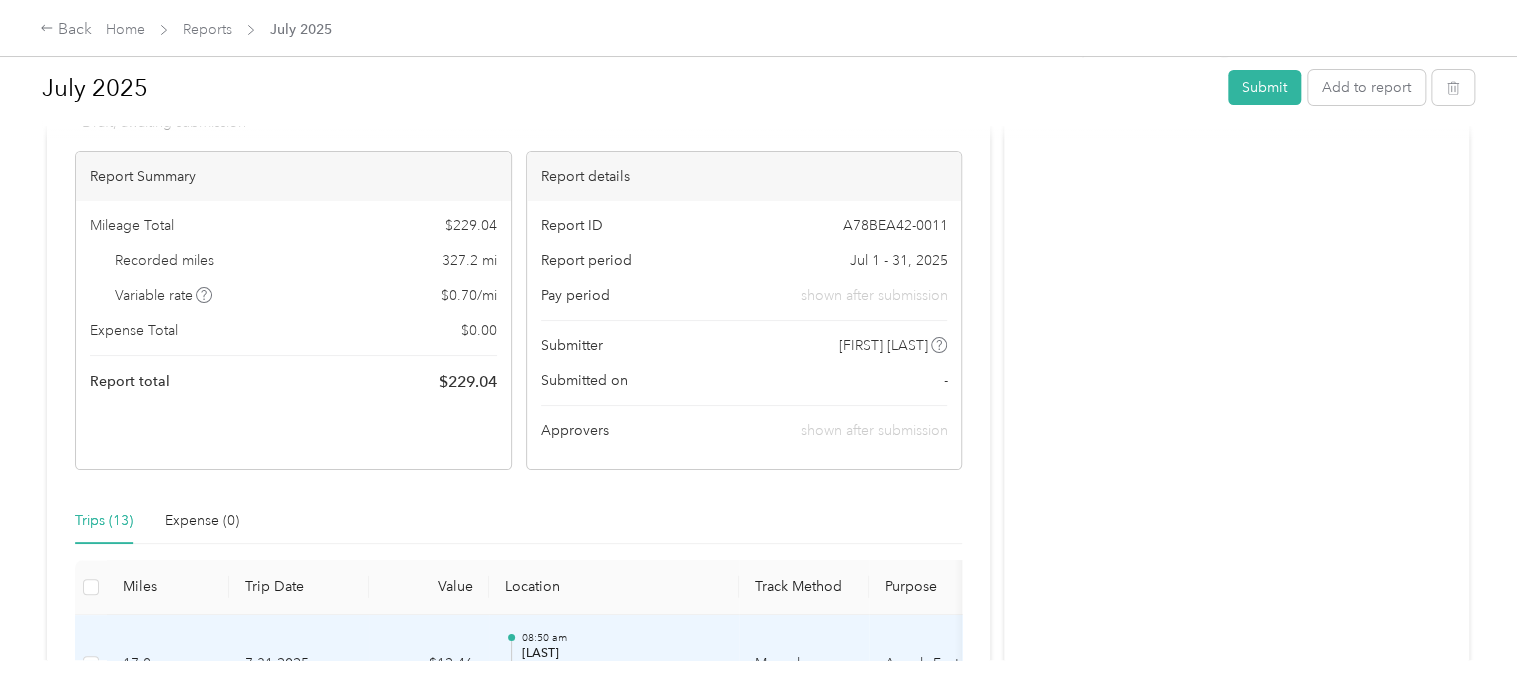 scroll, scrollTop: 0, scrollLeft: 0, axis: both 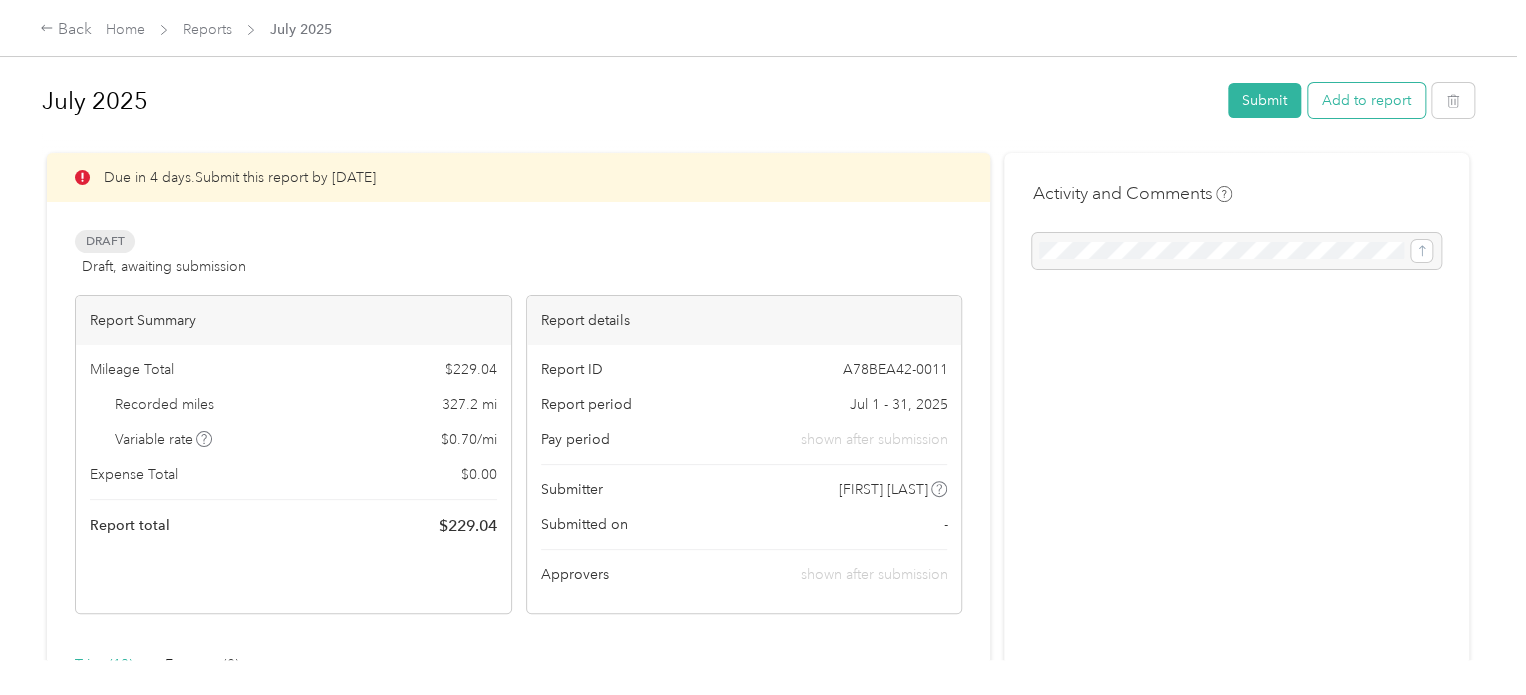 click on "Add to report" at bounding box center [1366, 100] 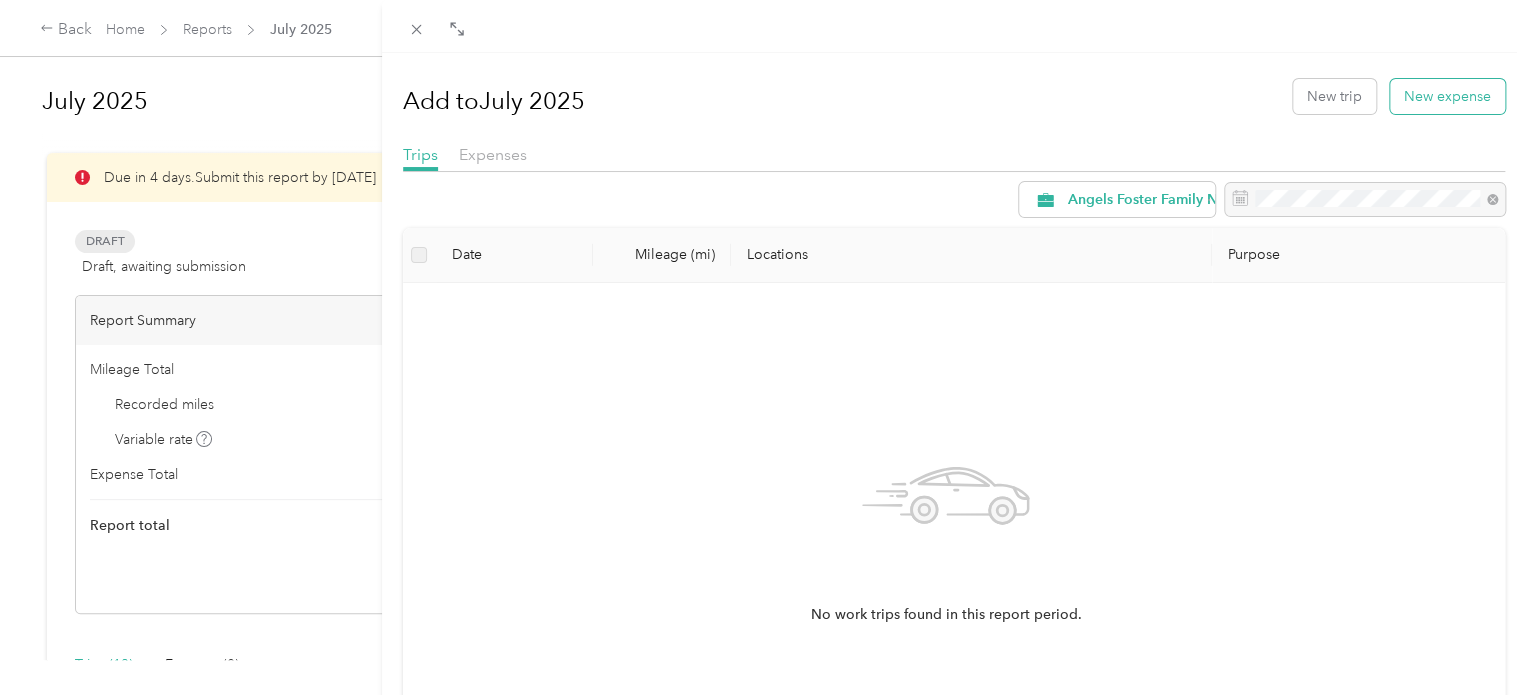 click on "New expense" at bounding box center (1447, 96) 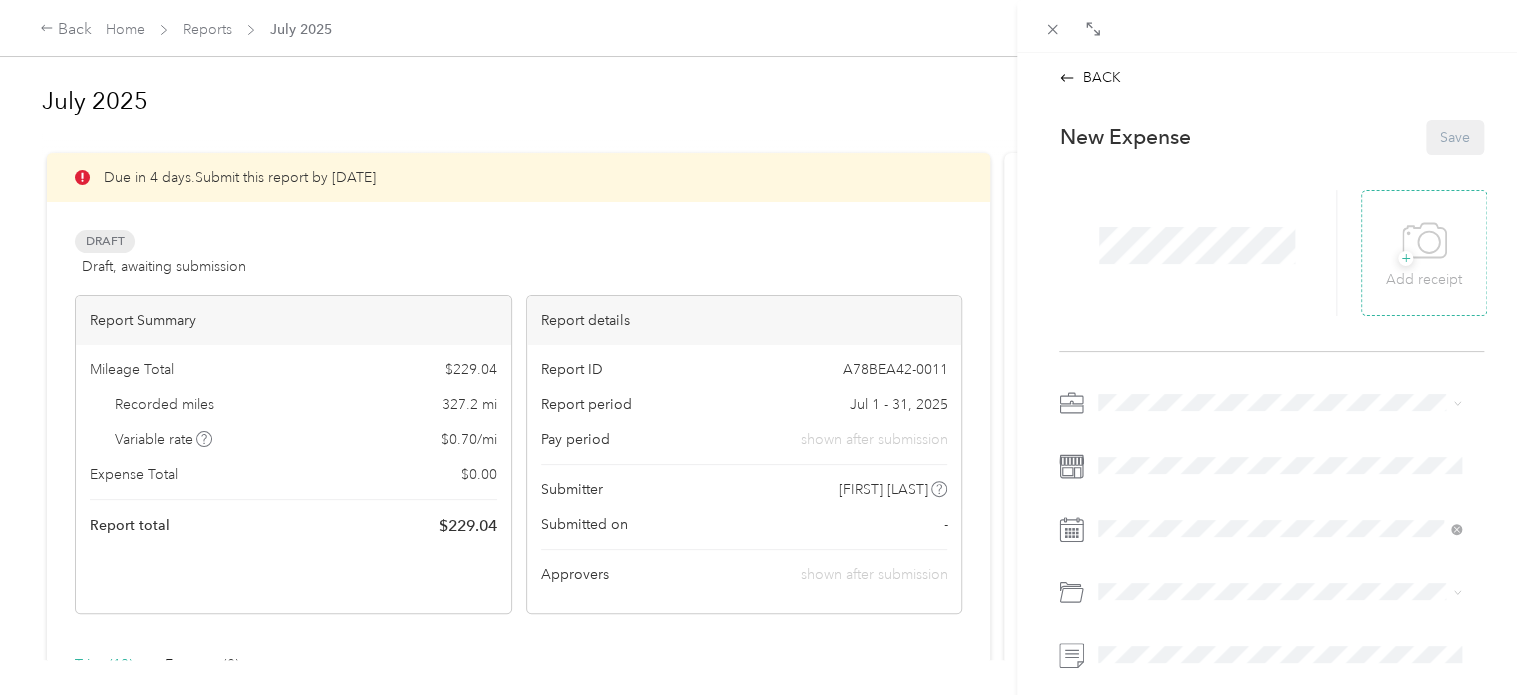 click on "+" at bounding box center [1405, 258] 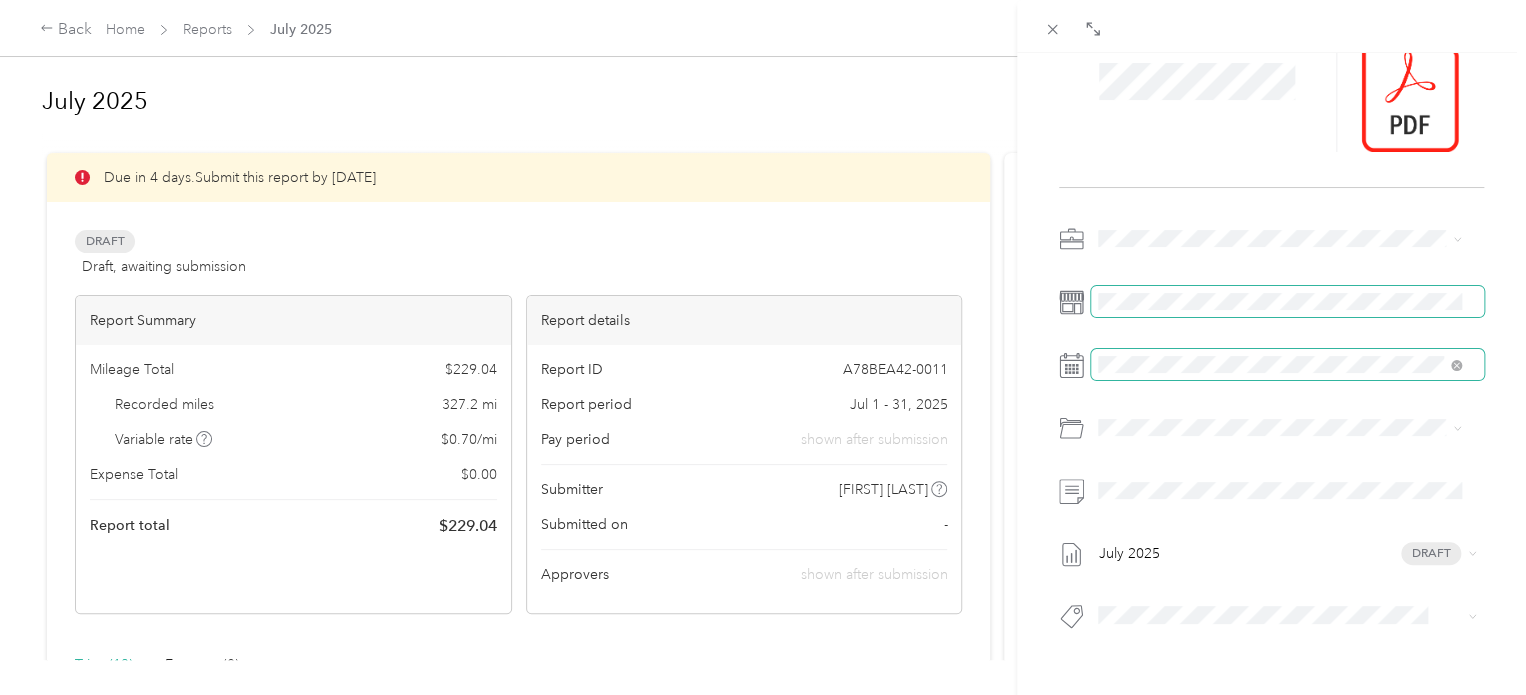 scroll, scrollTop: 194, scrollLeft: 0, axis: vertical 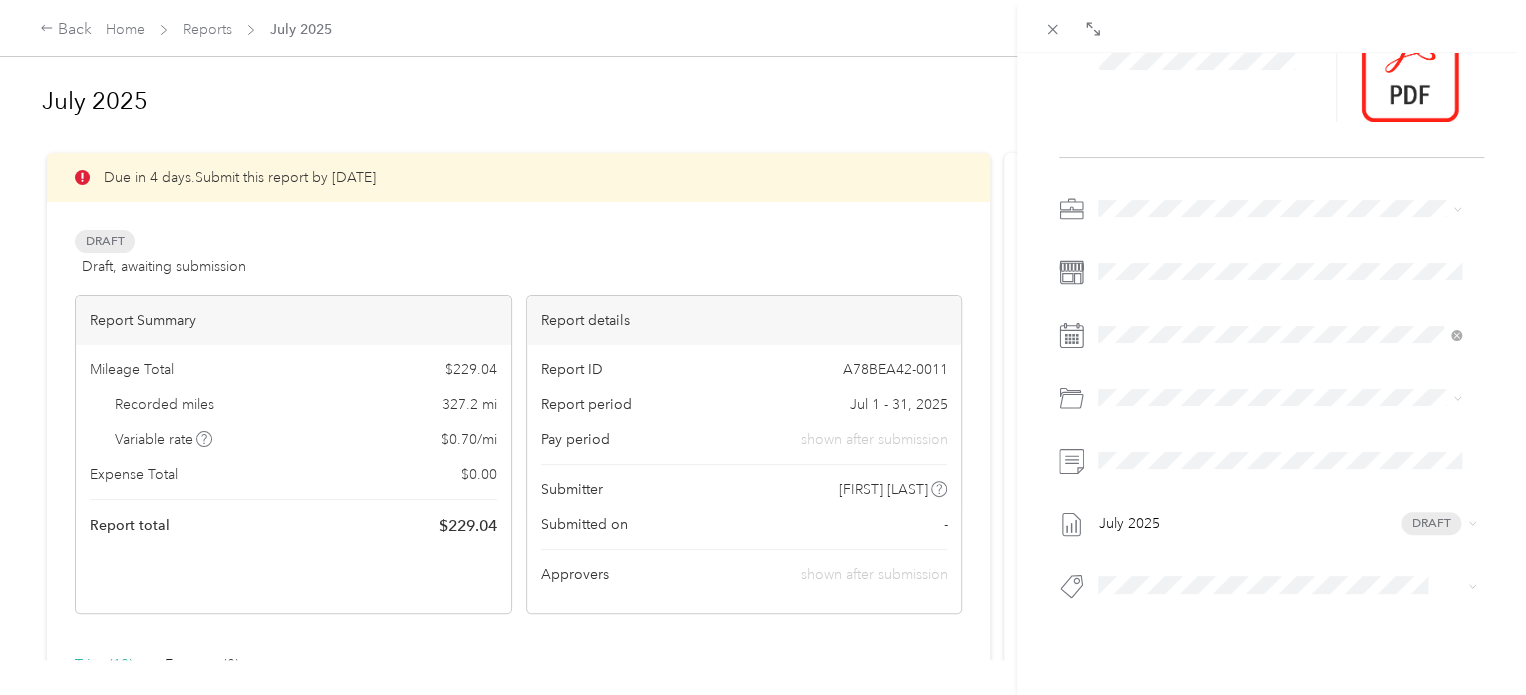 click on "[DATE] Draft" at bounding box center (1271, 403) 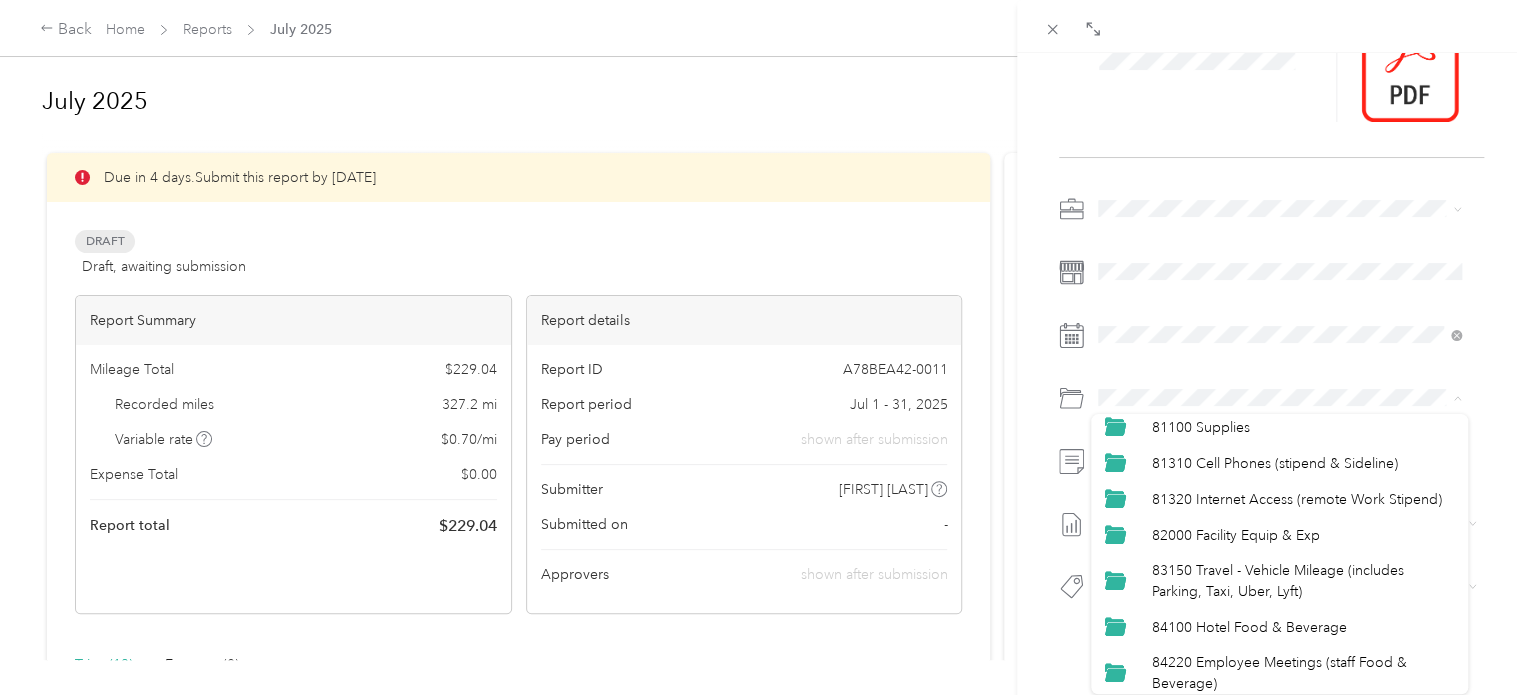 scroll, scrollTop: 75, scrollLeft: 0, axis: vertical 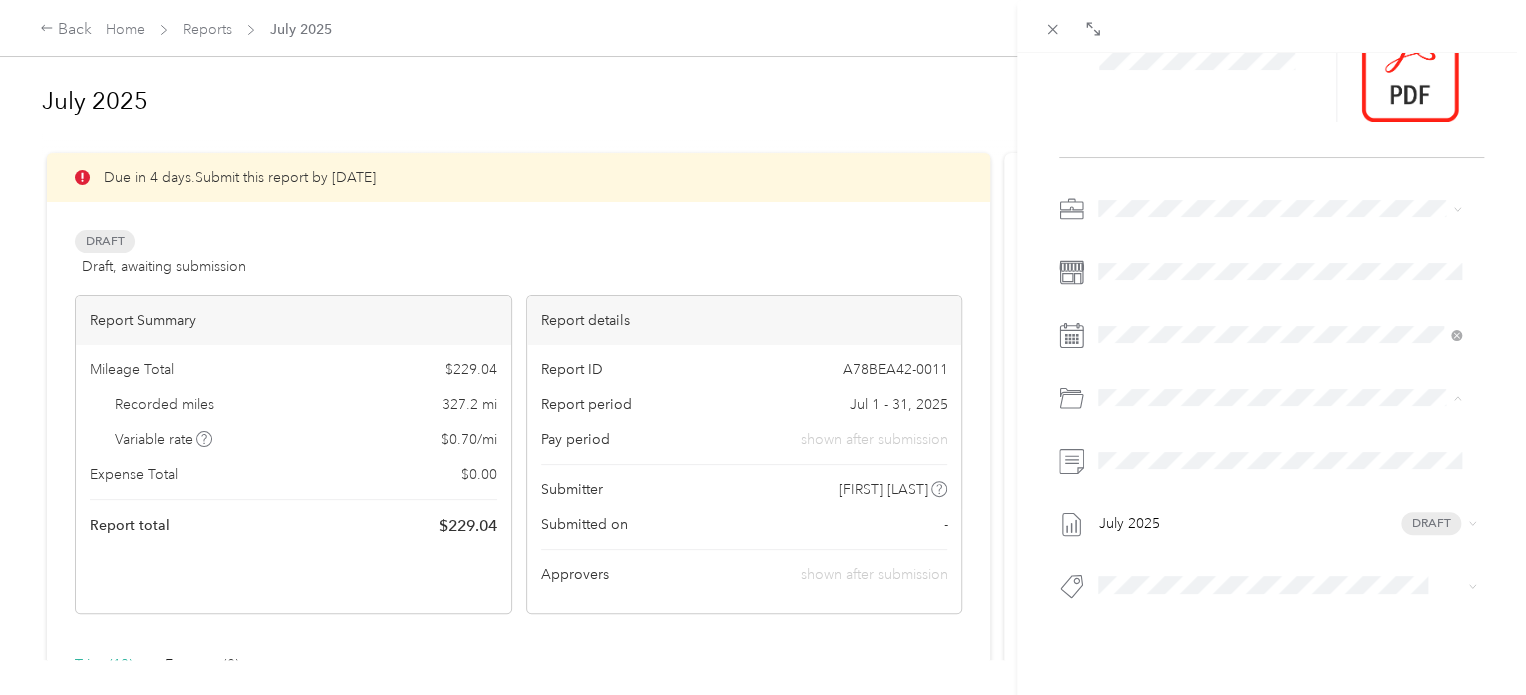click on "81310 Cell Phones (stipend & Sideline)" at bounding box center [1279, 471] 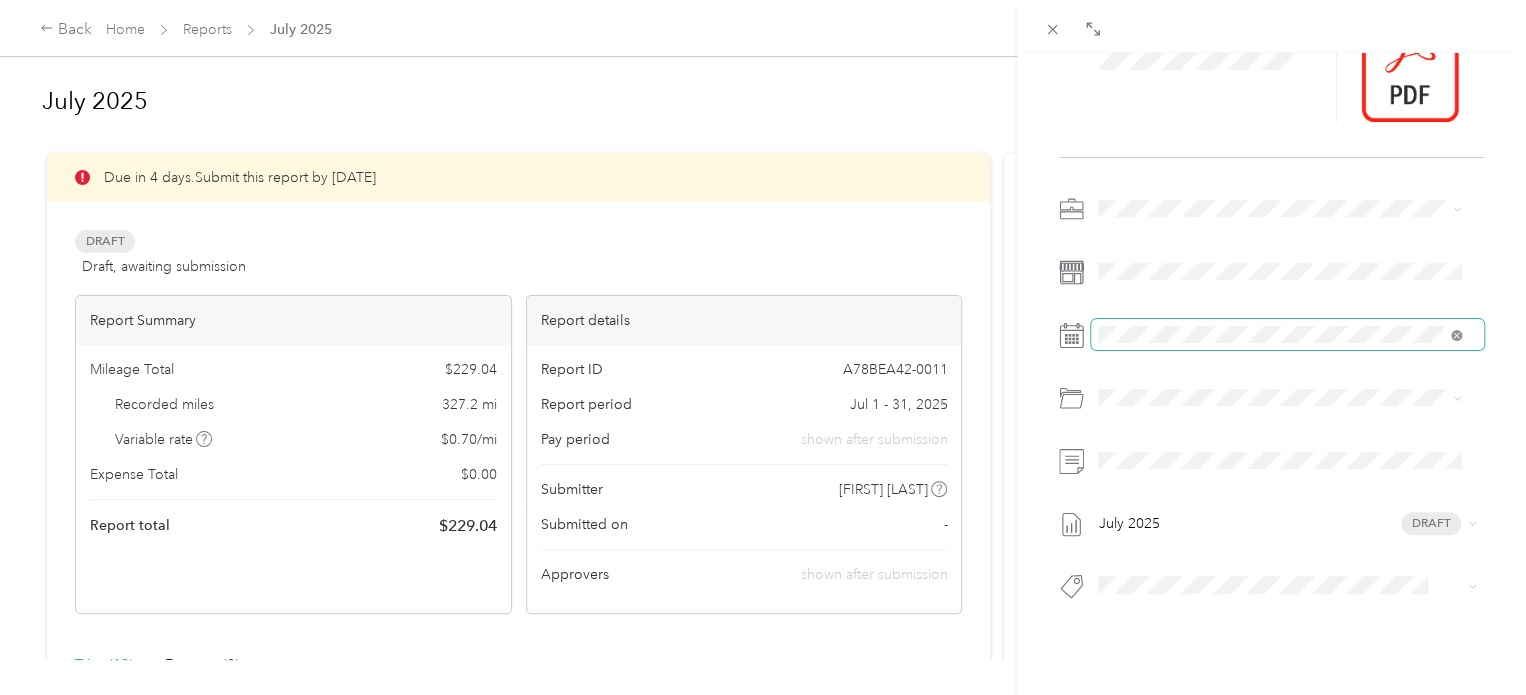 click 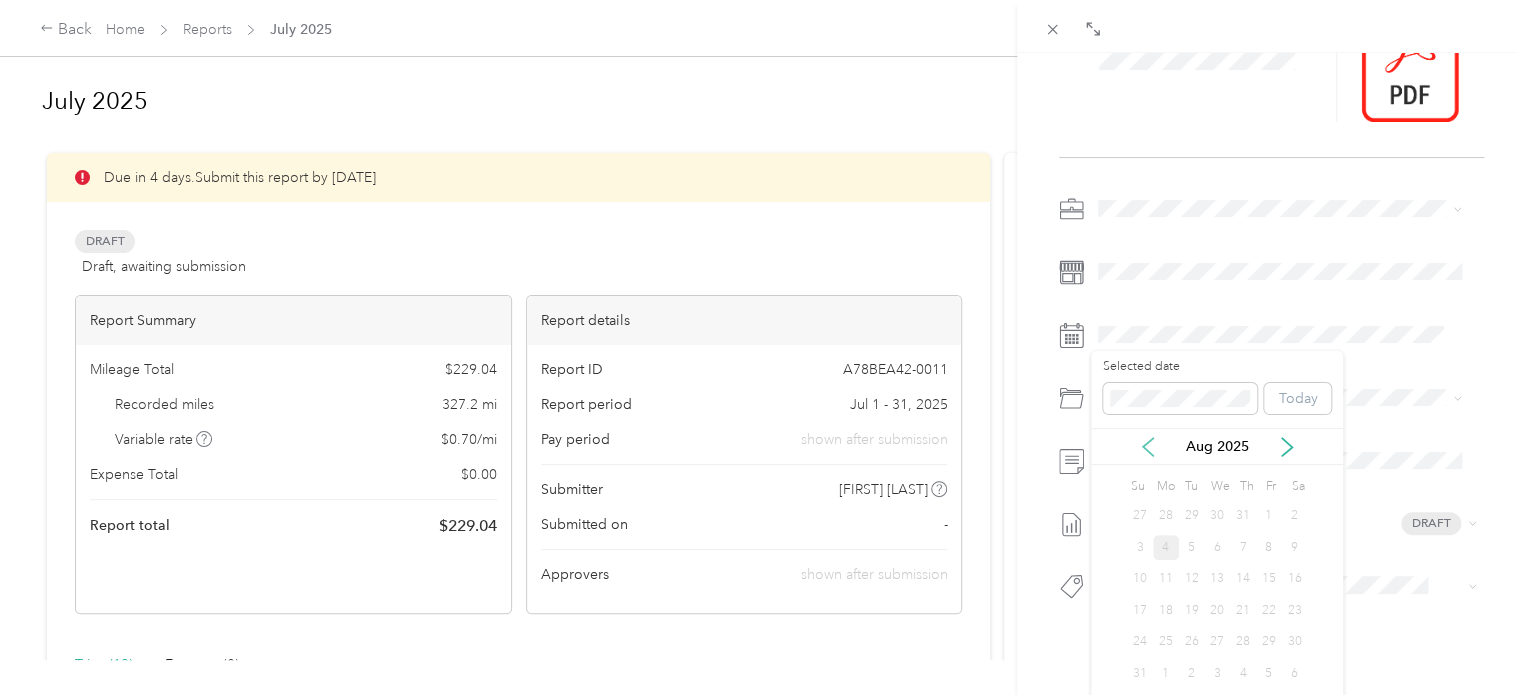 click 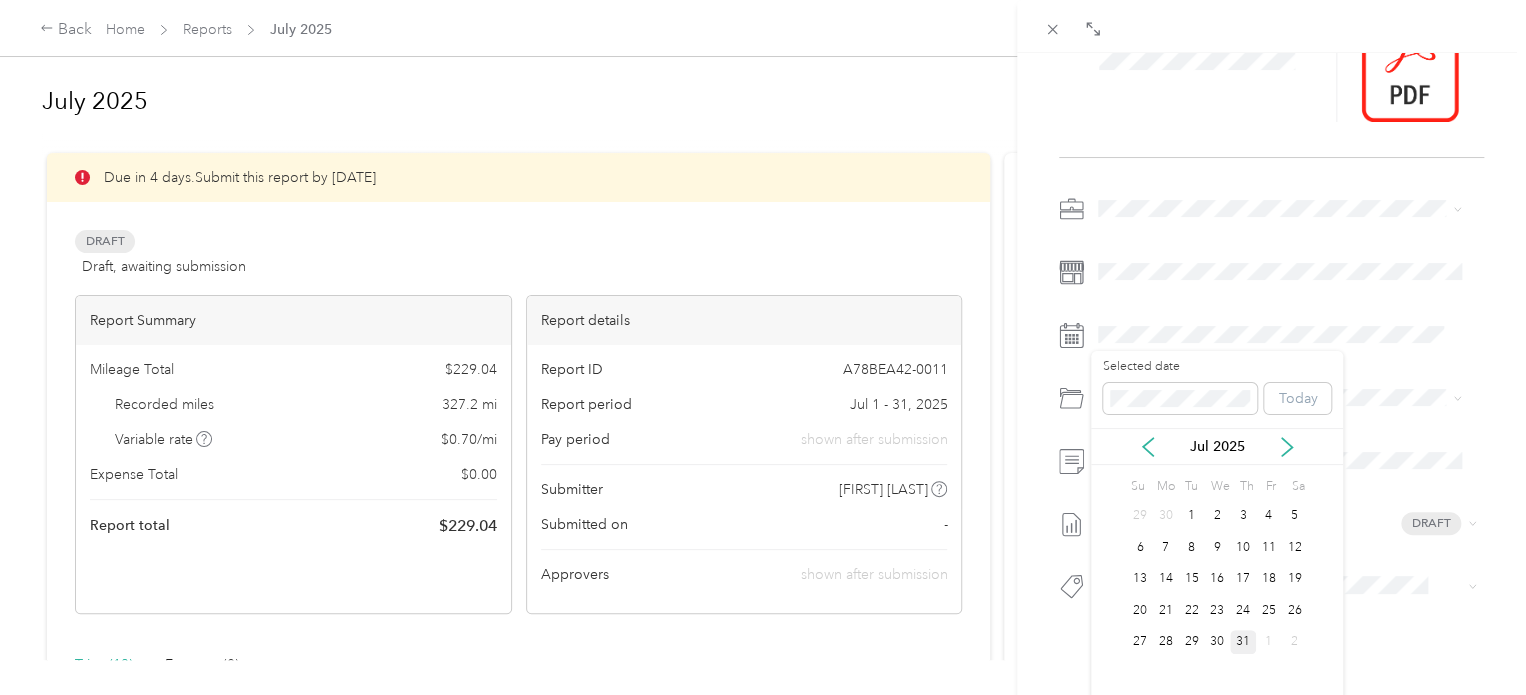 click on "31" at bounding box center (1243, 642) 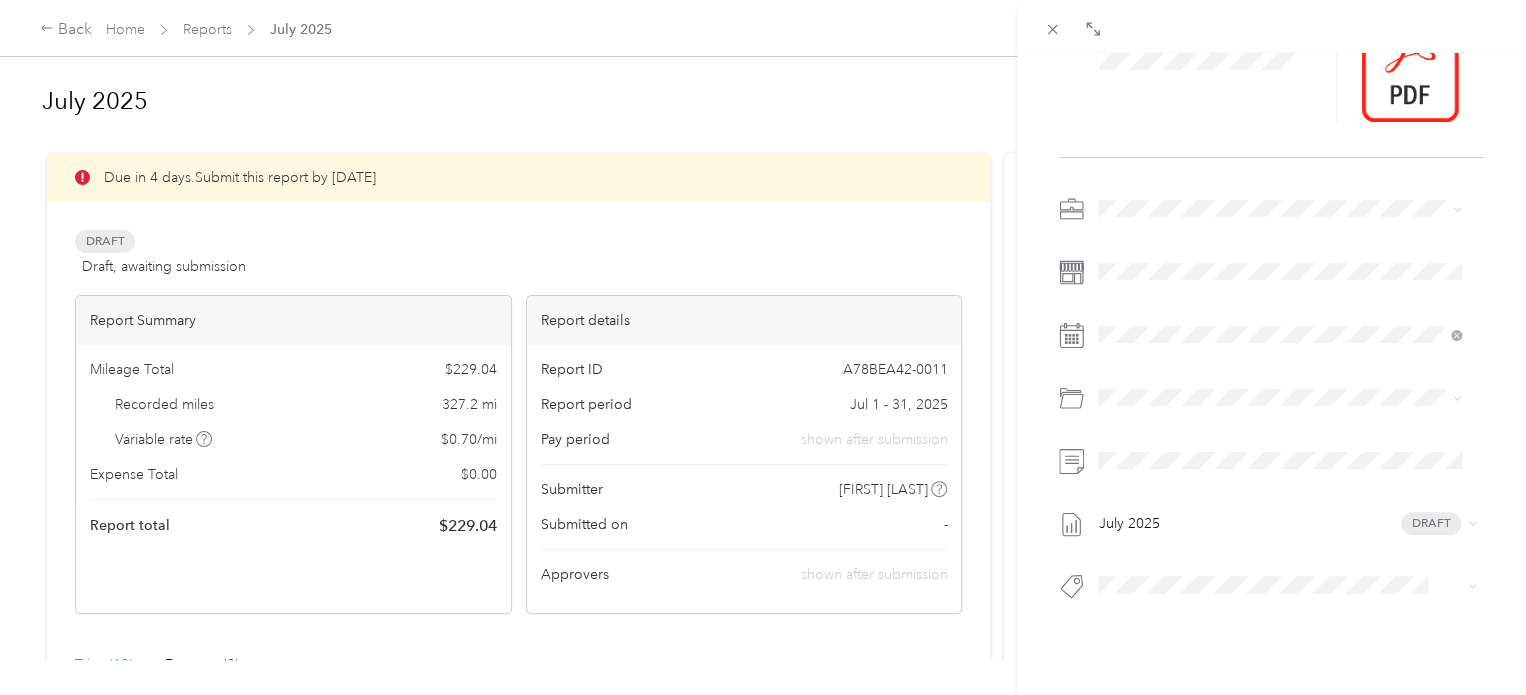click at bounding box center [1197, 59] 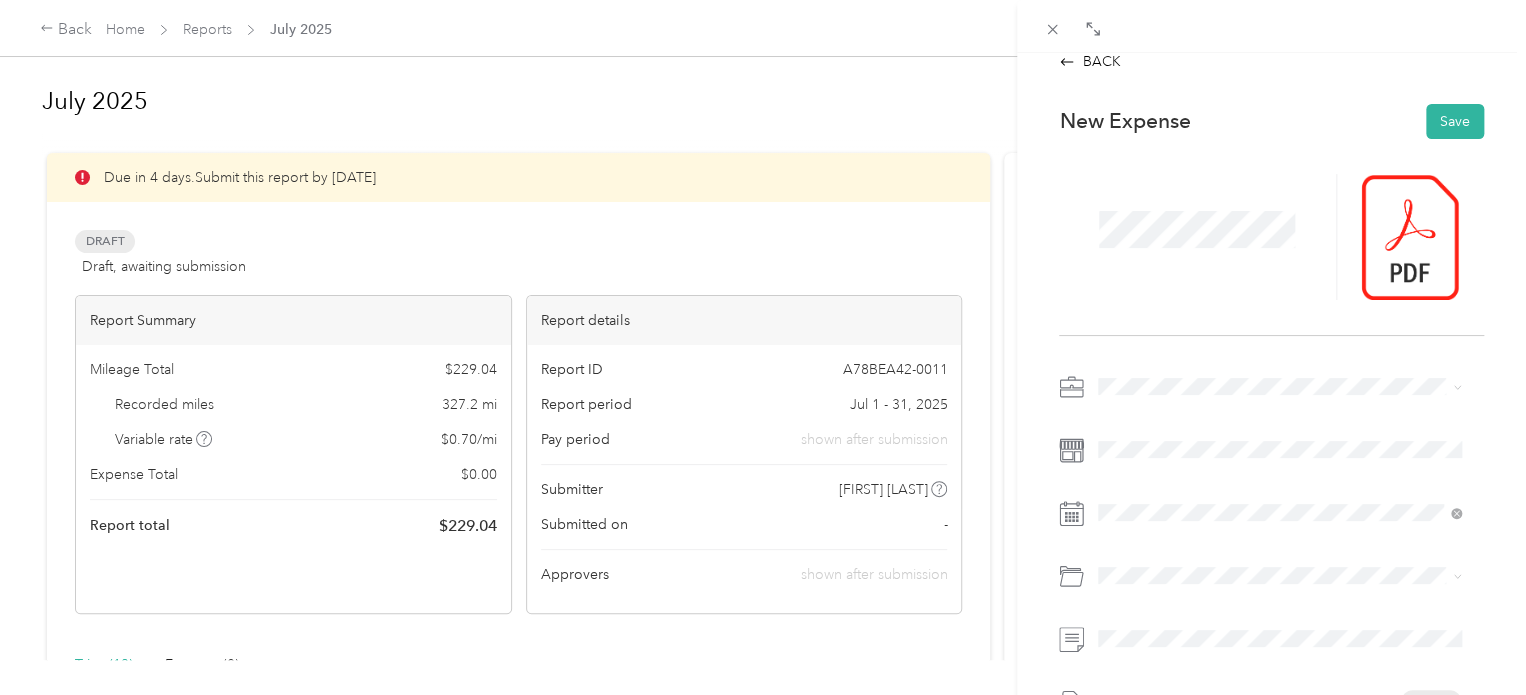 scroll, scrollTop: 0, scrollLeft: 0, axis: both 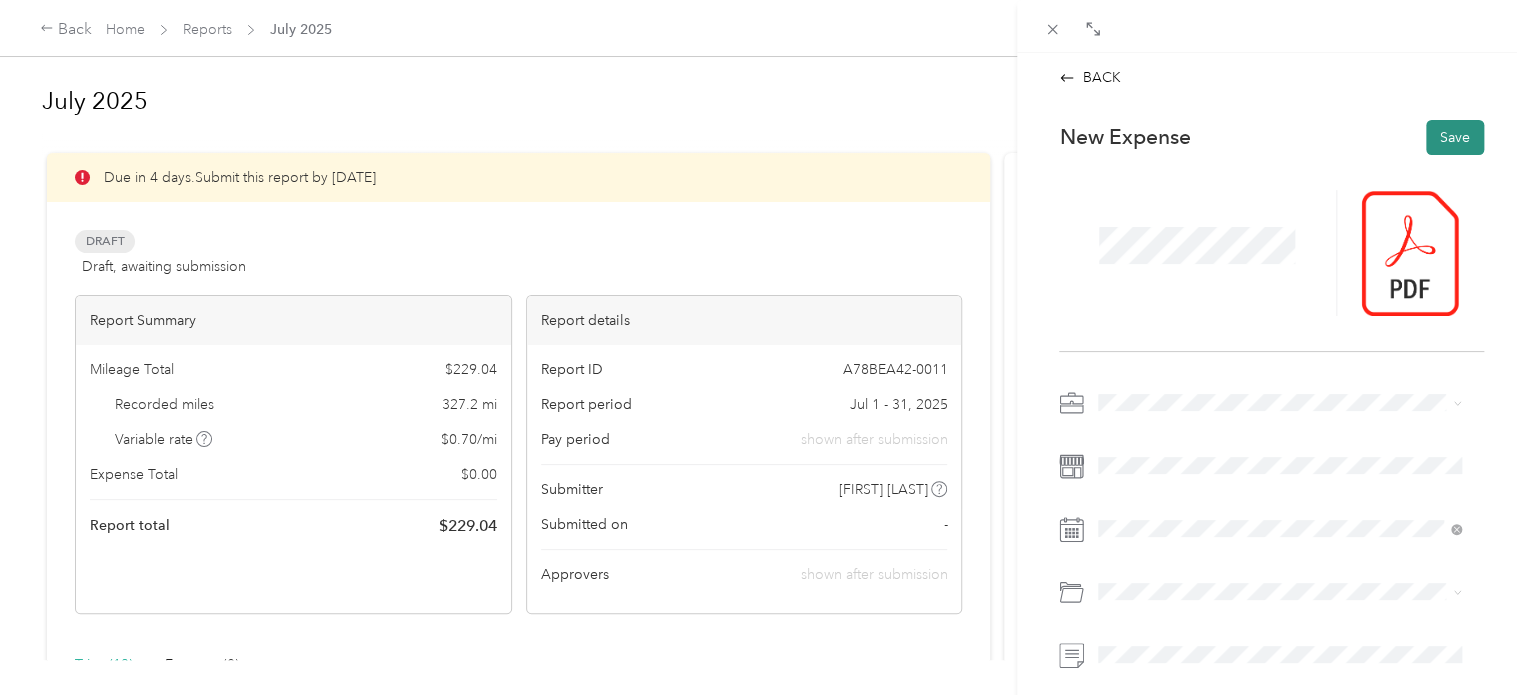 click on "Save" at bounding box center [1455, 137] 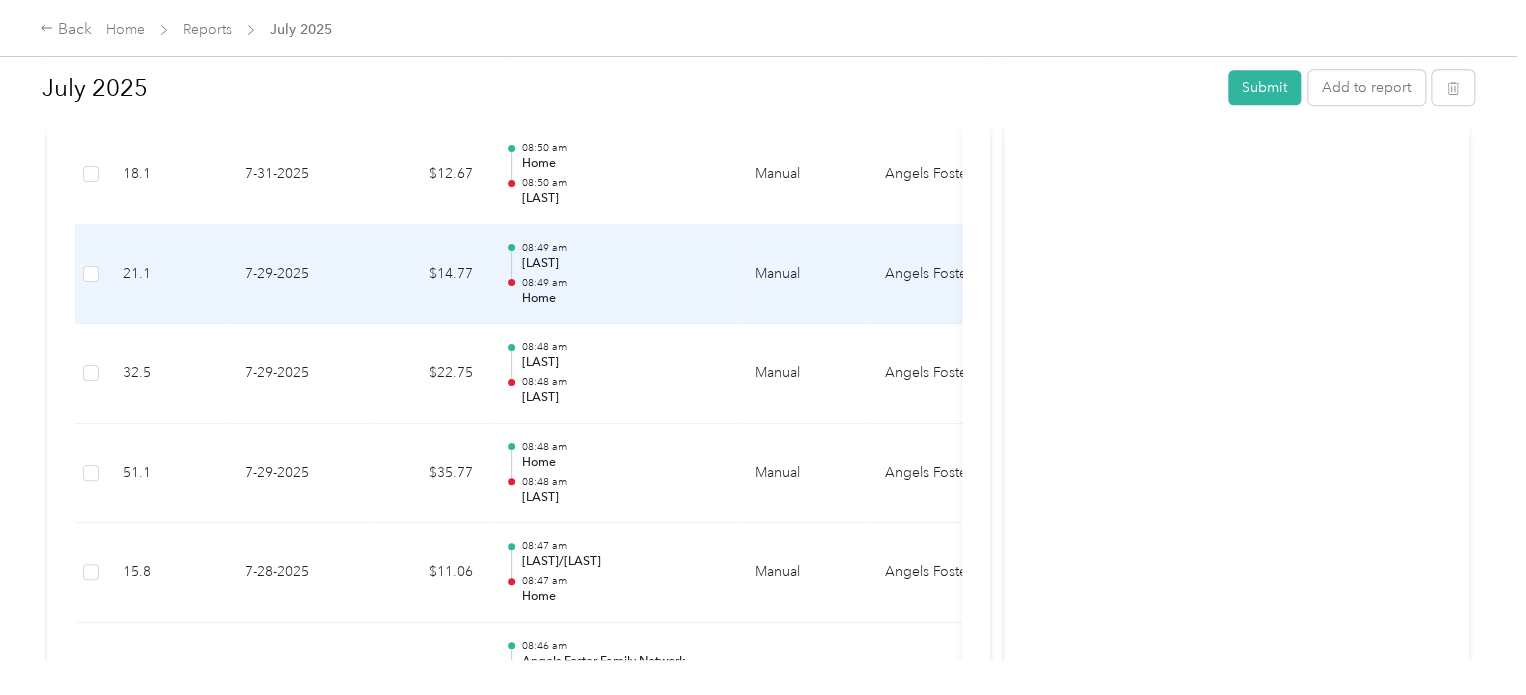 scroll, scrollTop: 0, scrollLeft: 0, axis: both 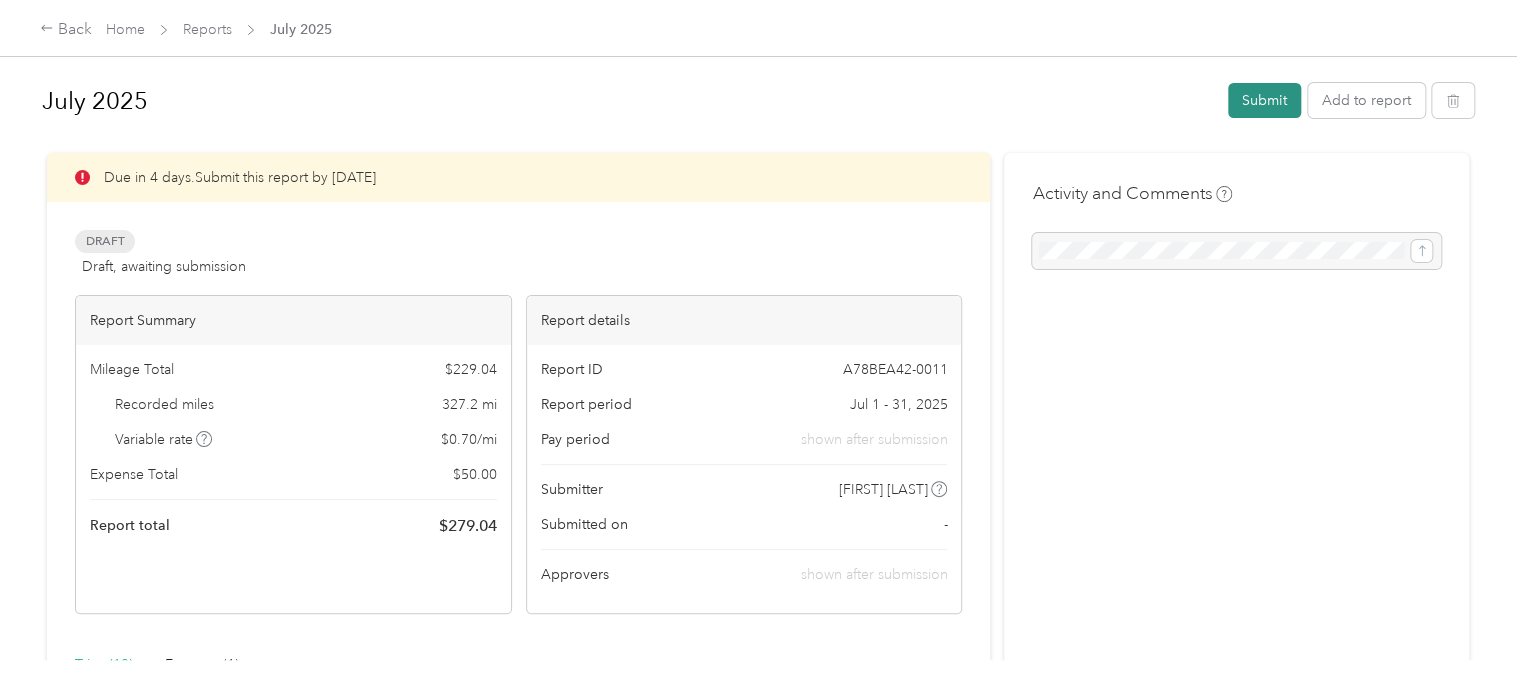 click on "Submit" at bounding box center [1264, 100] 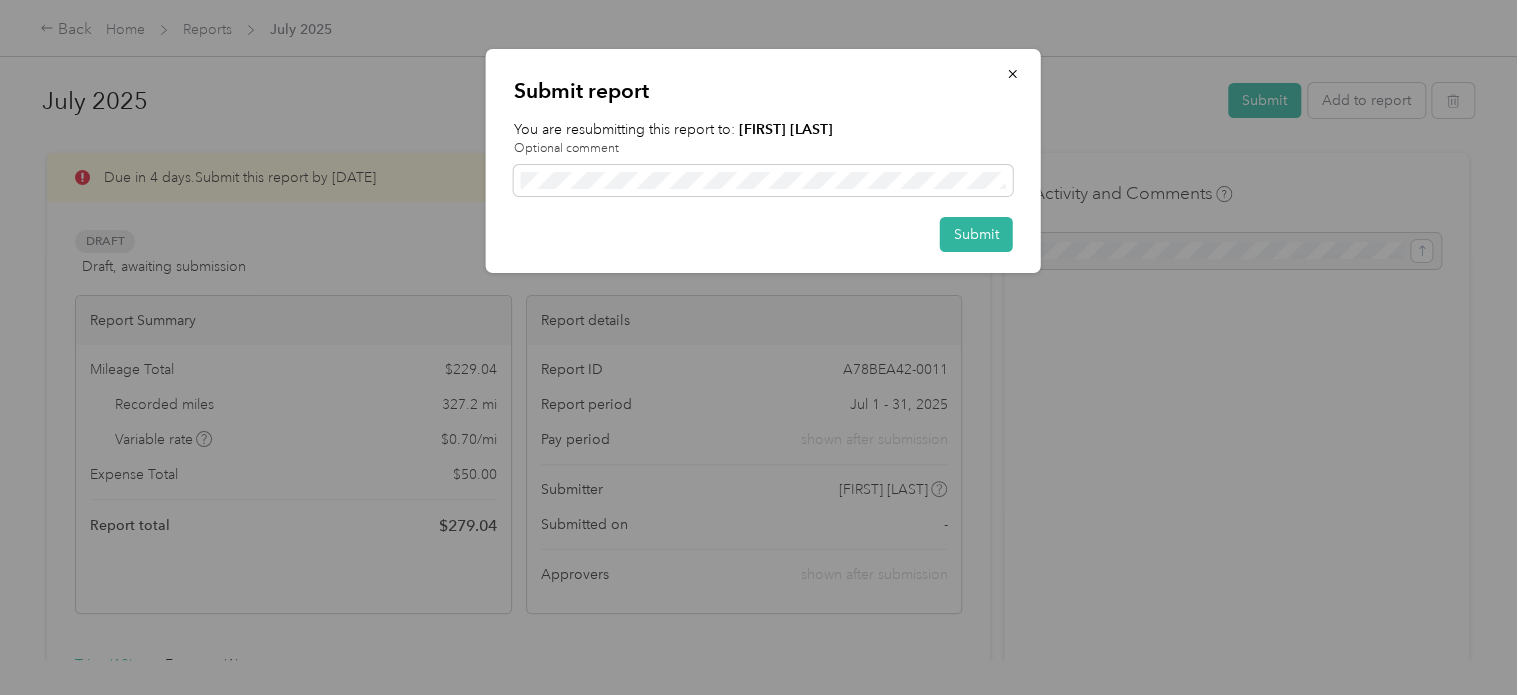 click on "Optional comment" at bounding box center [763, 149] 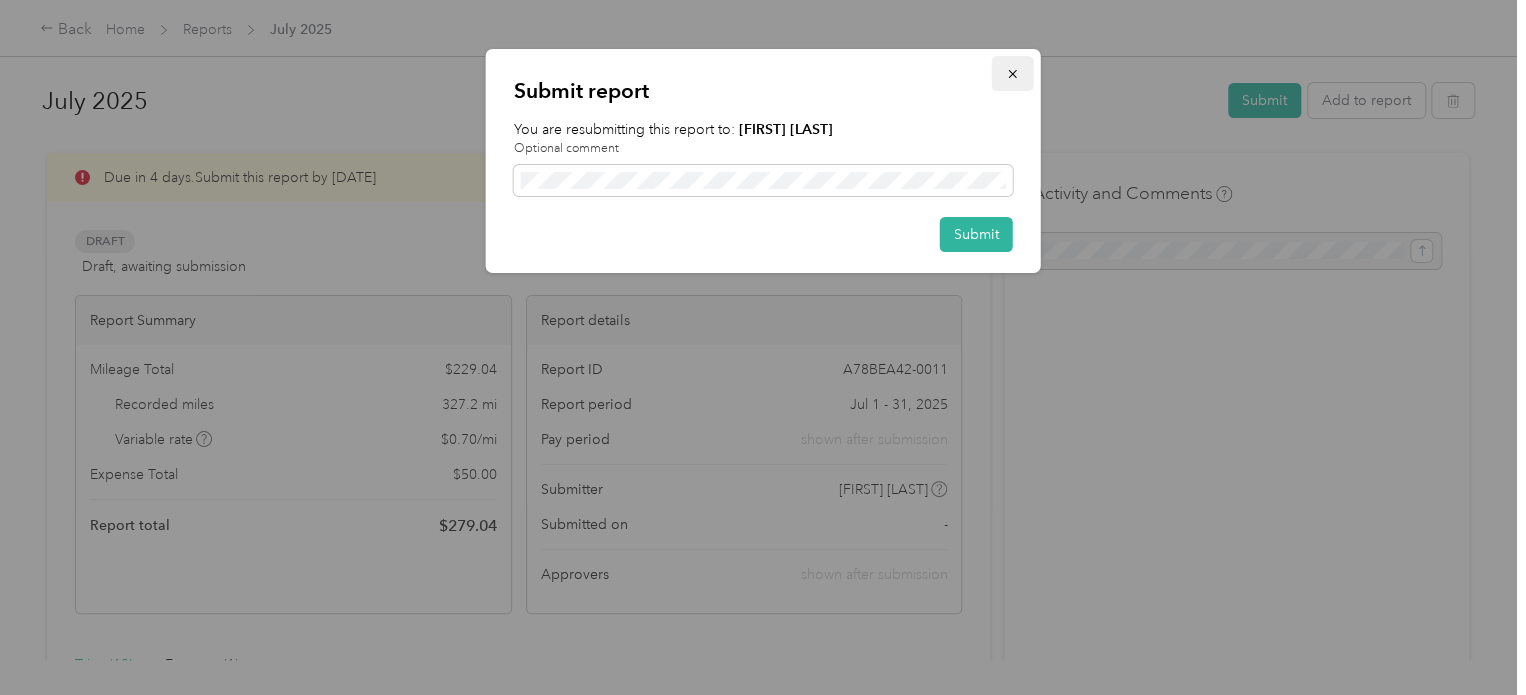 click 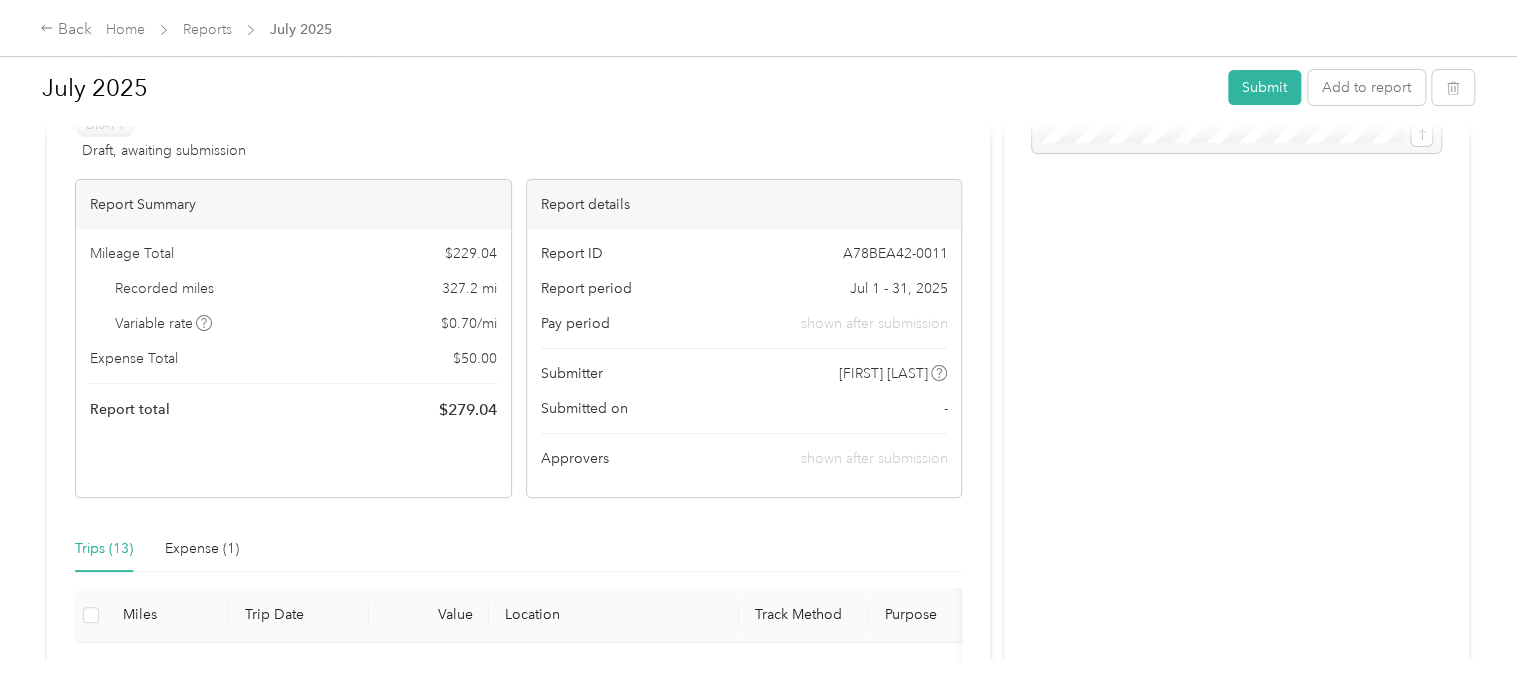 scroll, scrollTop: 0, scrollLeft: 0, axis: both 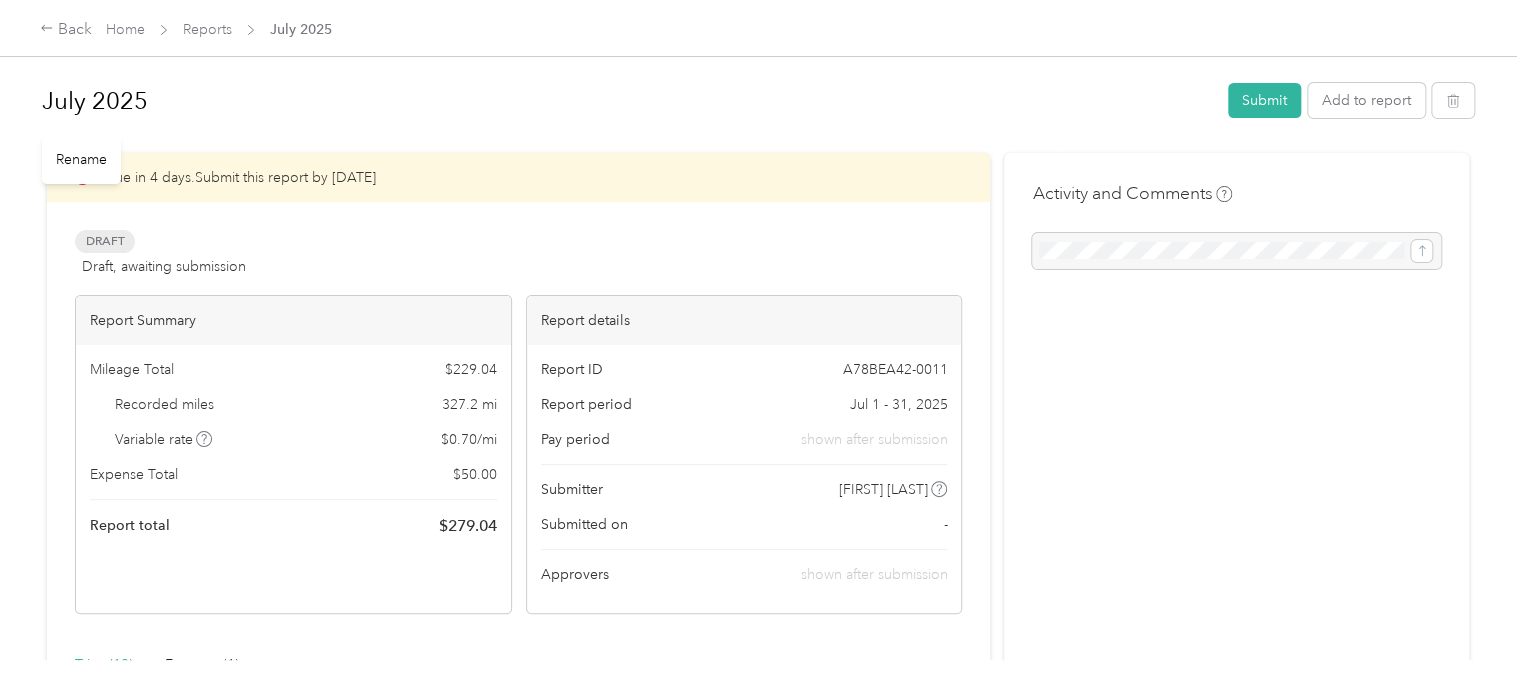 click on "July 2025" at bounding box center [628, 101] 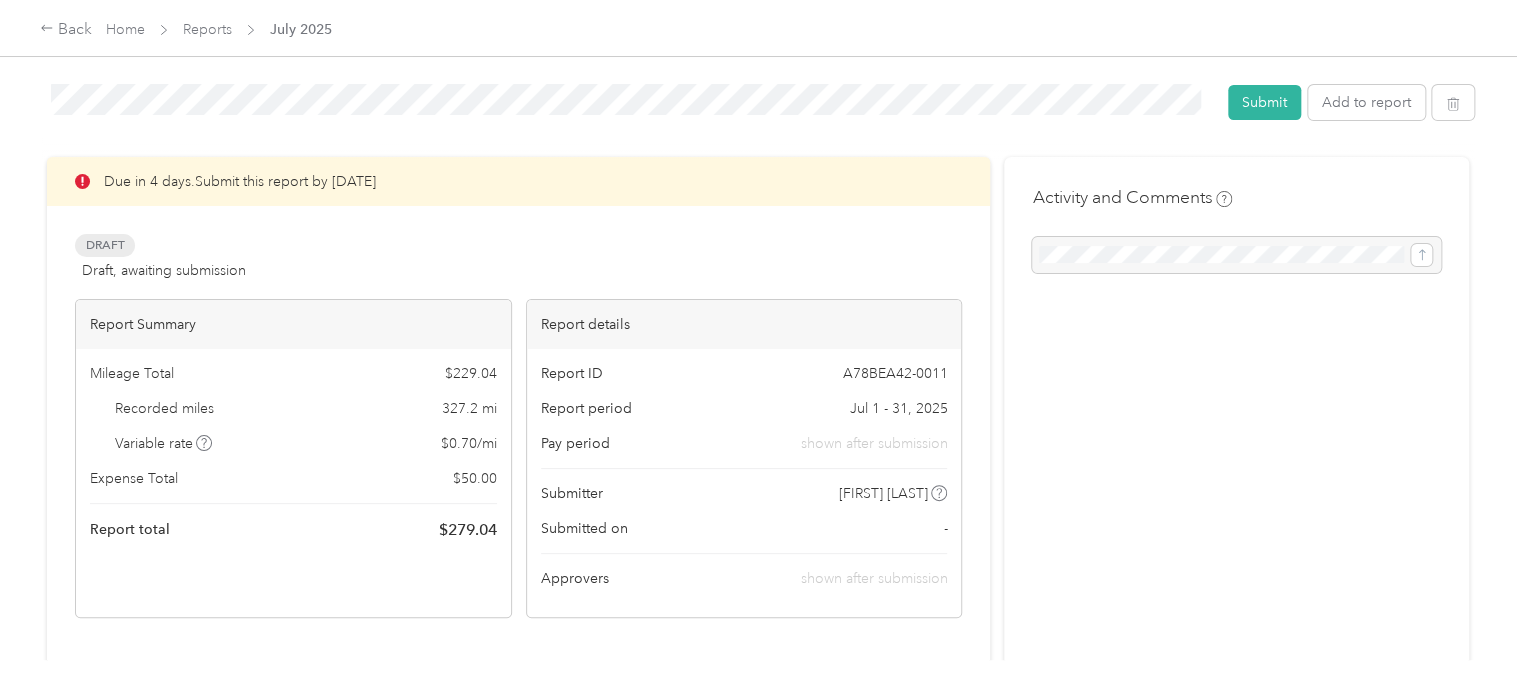 click on "[DATE] Submit Add to report" at bounding box center (758, 106) 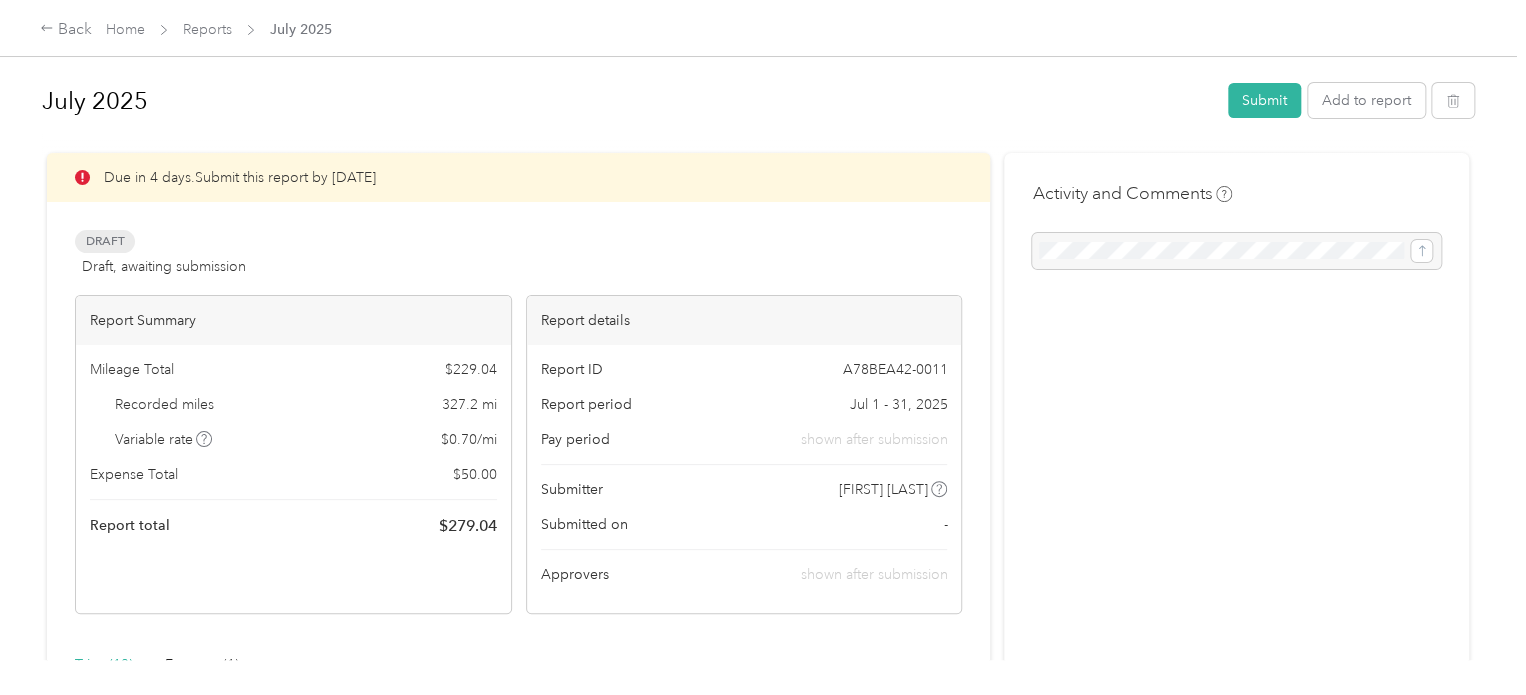 click on "[DATE] Submit Add to report Due in 4 days. Submit this report by [DATE] Draft Draft, awaiting submission View activity & comments Report Summary Mileage Total $ 229.04 Recorded miles 327.2 mi Variable rate $ 0.70 / mi Expense Total $ 50.00 Report total $ 279.04 Report details Report ID A78BEA42-0011 Report period Jul 1 - 31, 2025 Pay period shown after submission Submitter [FIRST] [LAST] Submitted on - Approvers shown after submission Trips (13) Expense (1) Miles Trip Date Value Location Track Method Purpose Notes Tags 17.8 7-31-2025 $12.46 08:50 am [CITY] 08:50 am Home Manual Angels Foster Family Network - 18.1 7-31-2025 $12.67 08:50 am Home 08:50 am [CITY] Manual Angels Foster Family Network - 21.1 7-29-2025 $14.77 08:49 am [CITY] 08:49 am Home Manual Angels Foster Family Network - 32.5 7-29-2025 $22.75 08:48 am [CITY] 08:48 am [CITY] Manual Angels Foster Family Network - 51.1 7-29-2025 $35.77 08:48 am Home 08:48 am [CITY] Manual Angels Foster Family Network -" at bounding box center [758, 330] 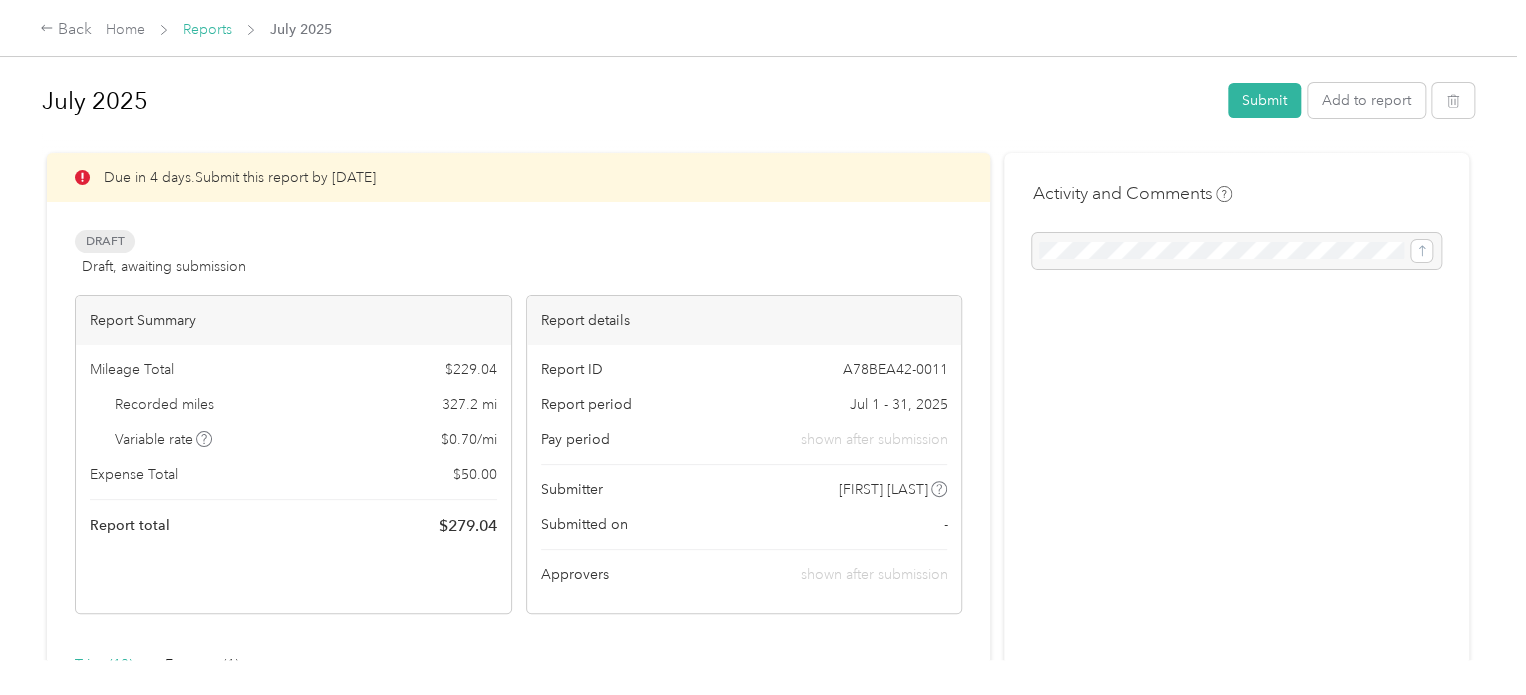 click on "Reports" at bounding box center [207, 29] 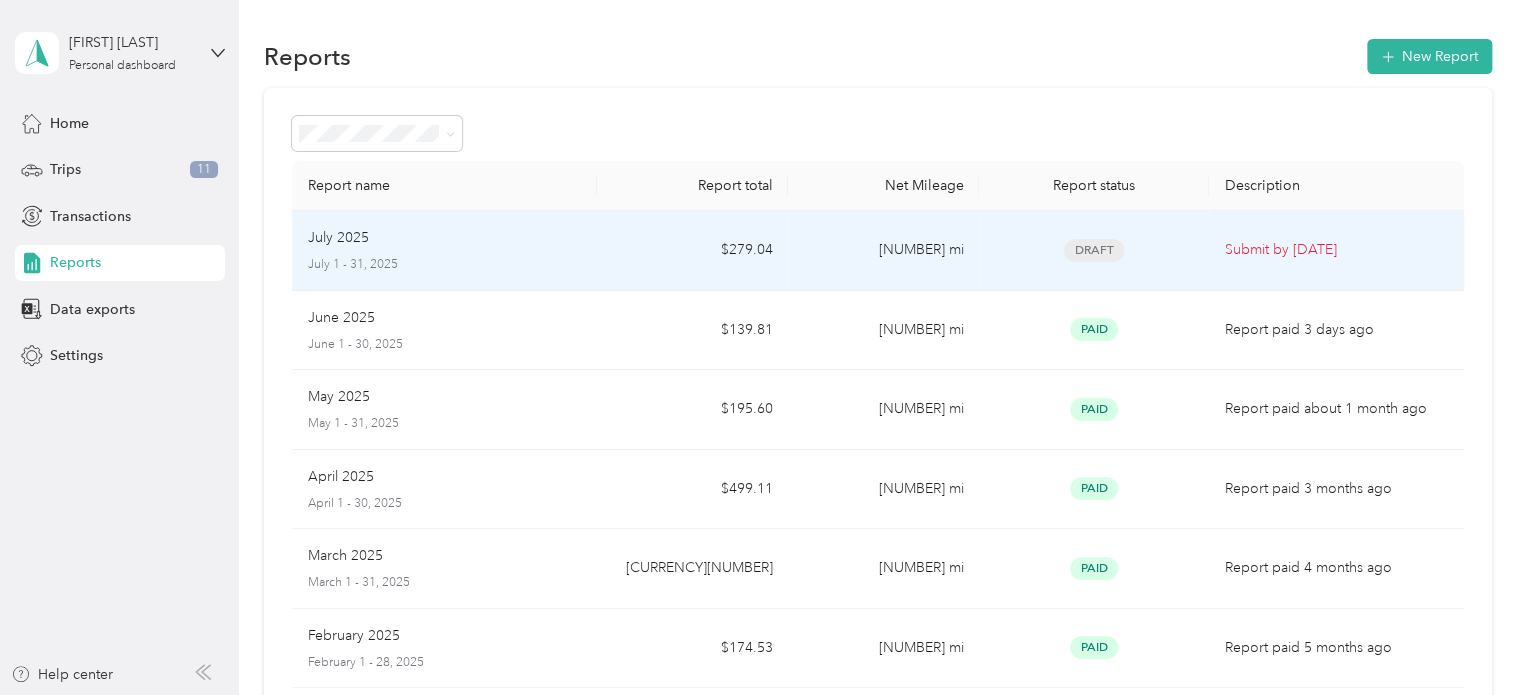 click on "July 2025" at bounding box center (338, 238) 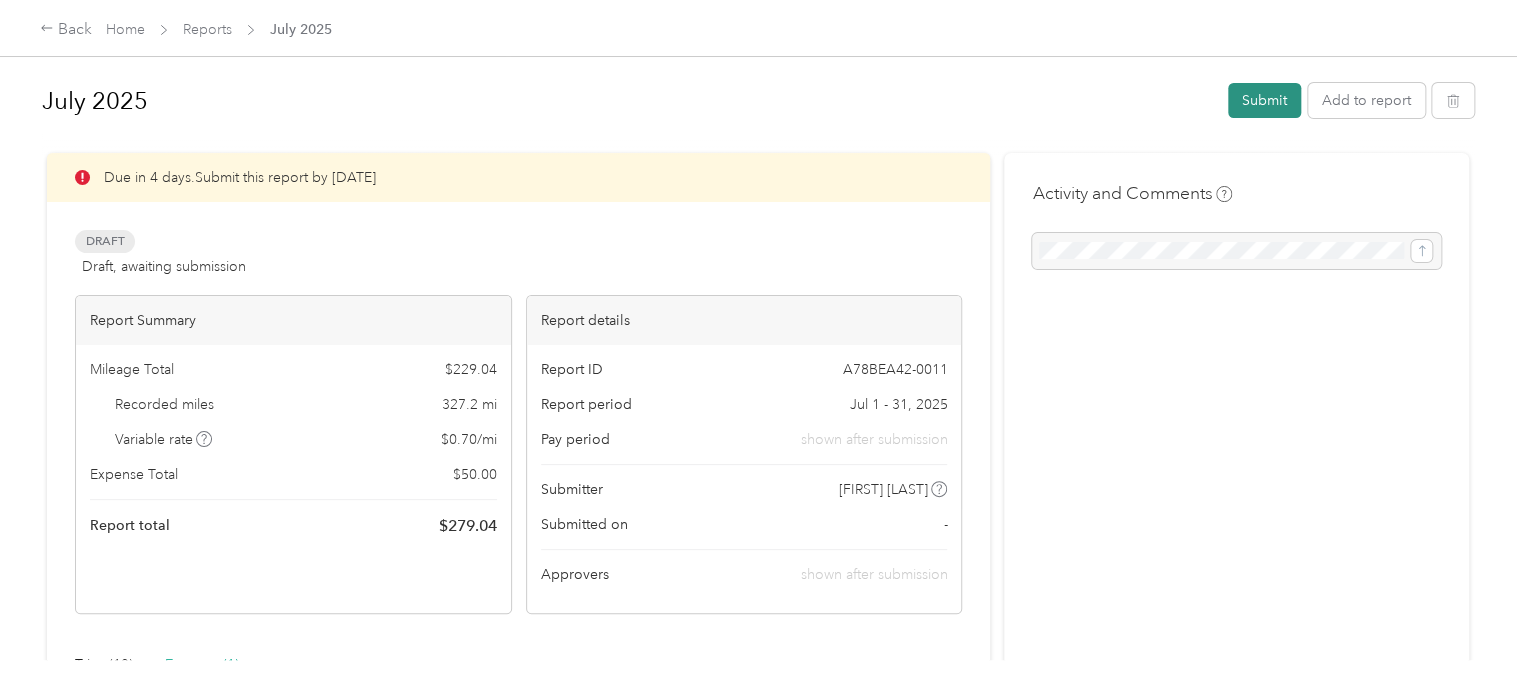 click on "Submit" at bounding box center [1264, 100] 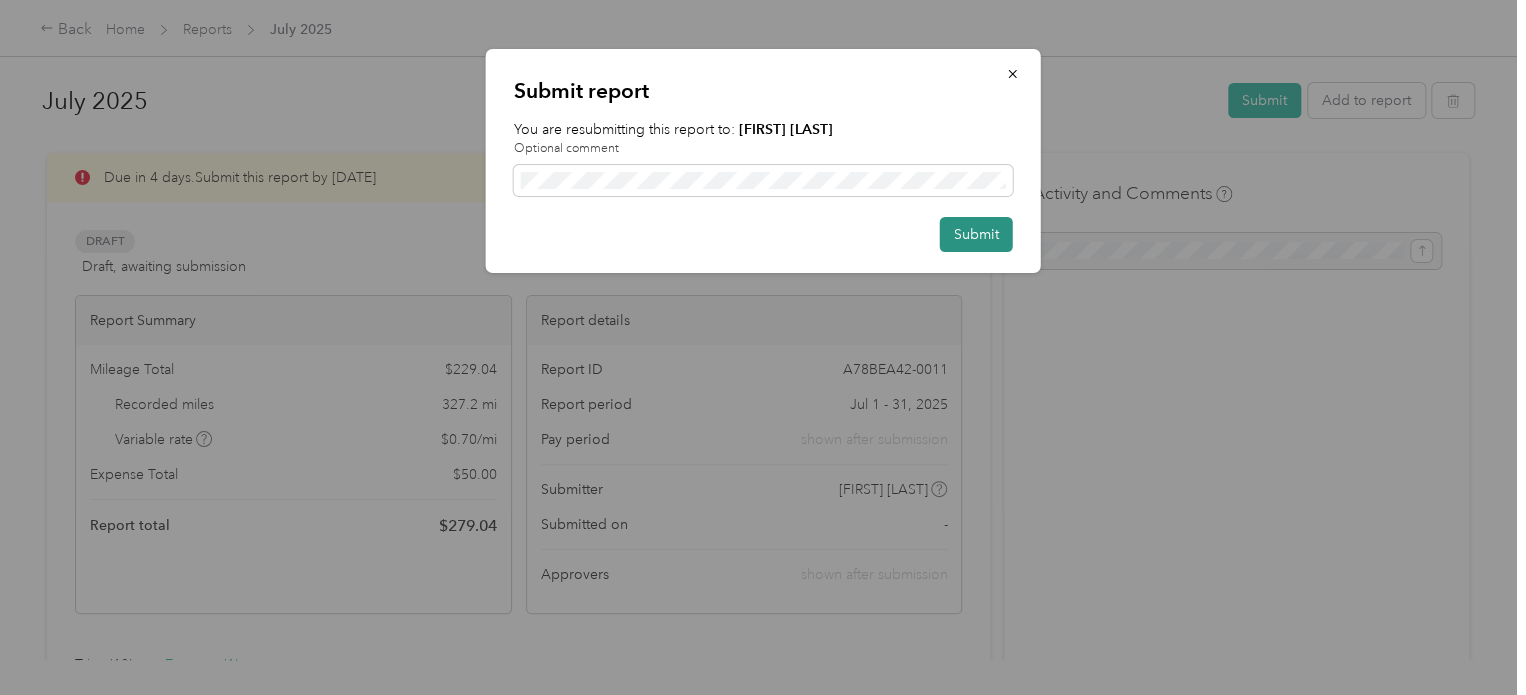 click on "Submit" at bounding box center (976, 234) 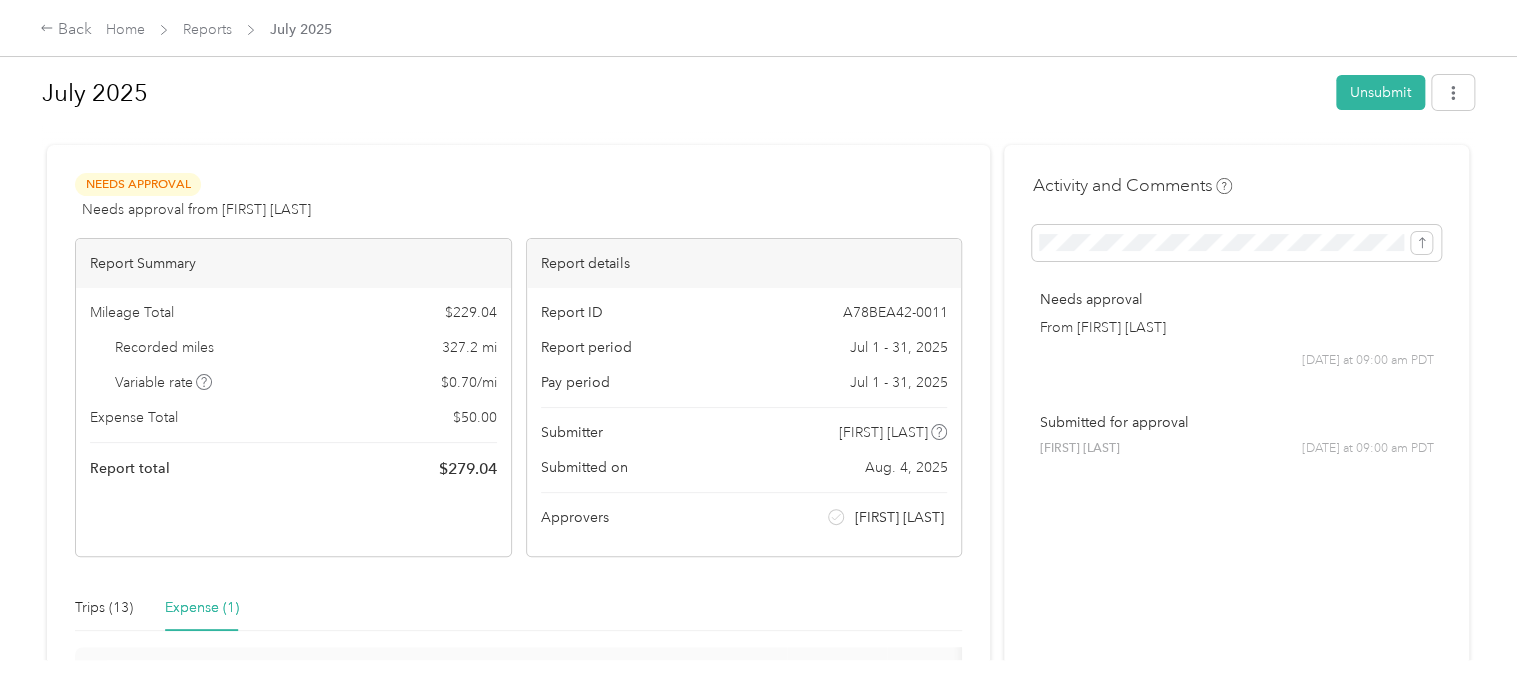 scroll, scrollTop: 3, scrollLeft: 0, axis: vertical 